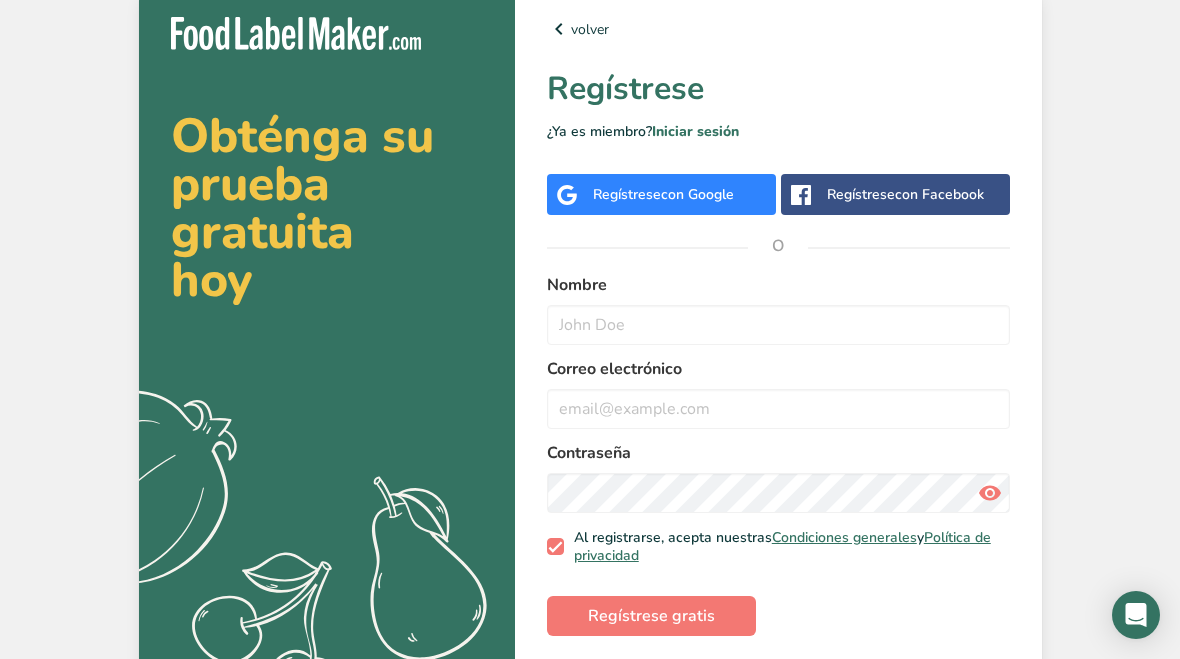 scroll, scrollTop: 0, scrollLeft: 0, axis: both 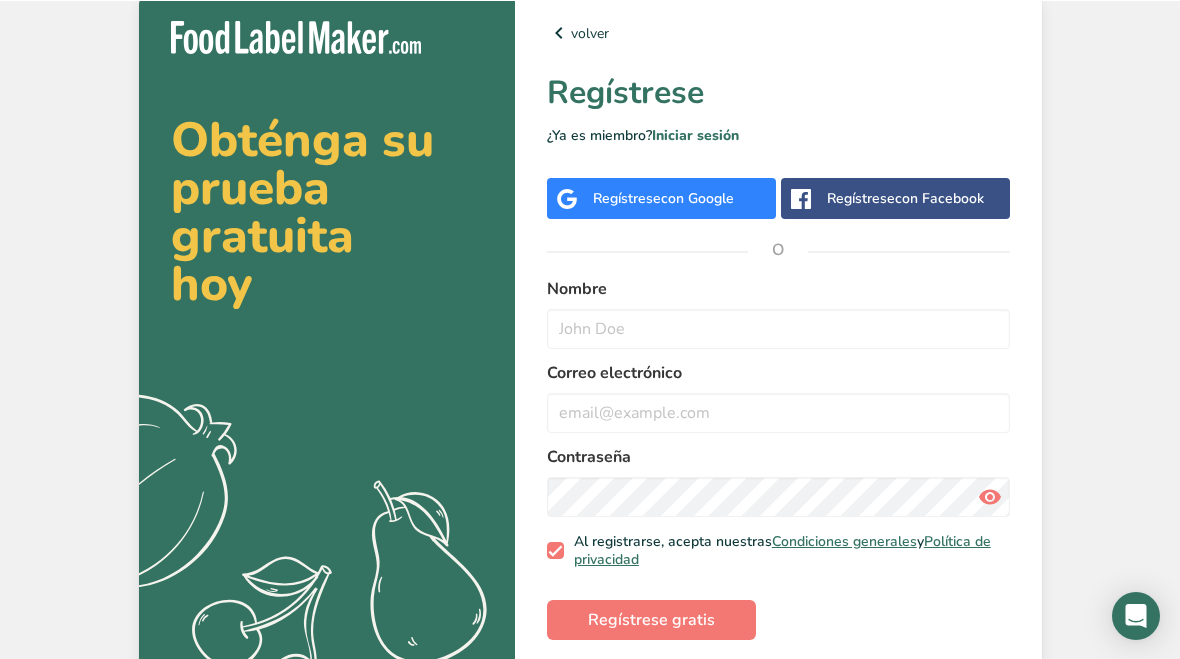 click at bounding box center [778, 328] 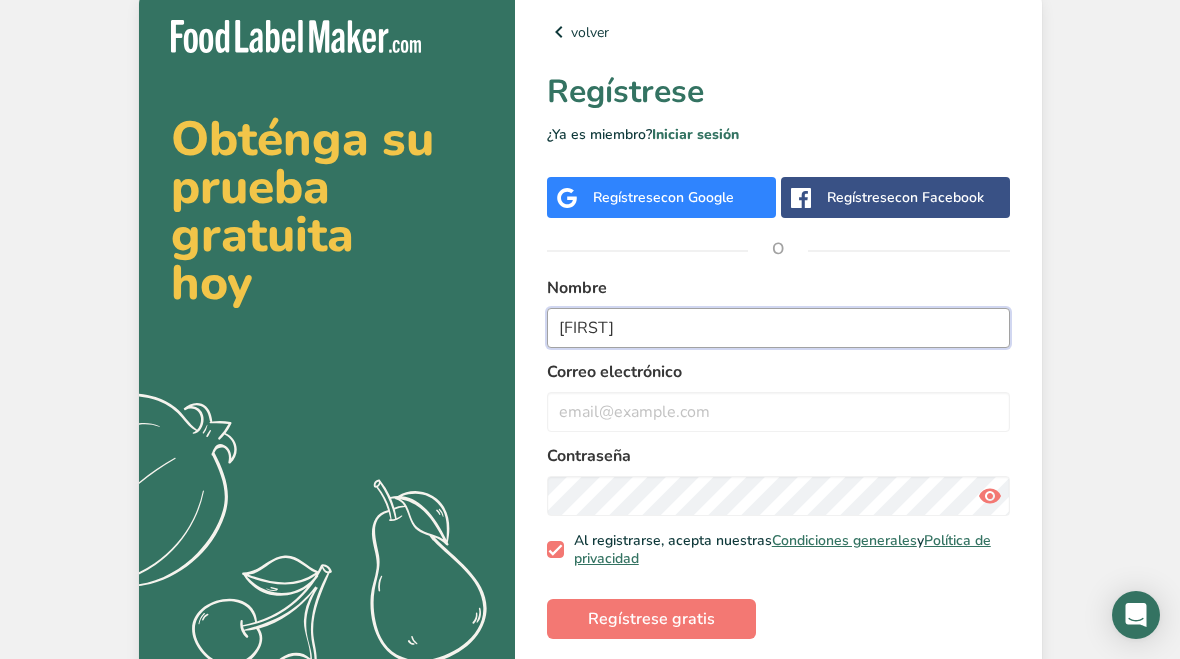 type on "[FIRST]" 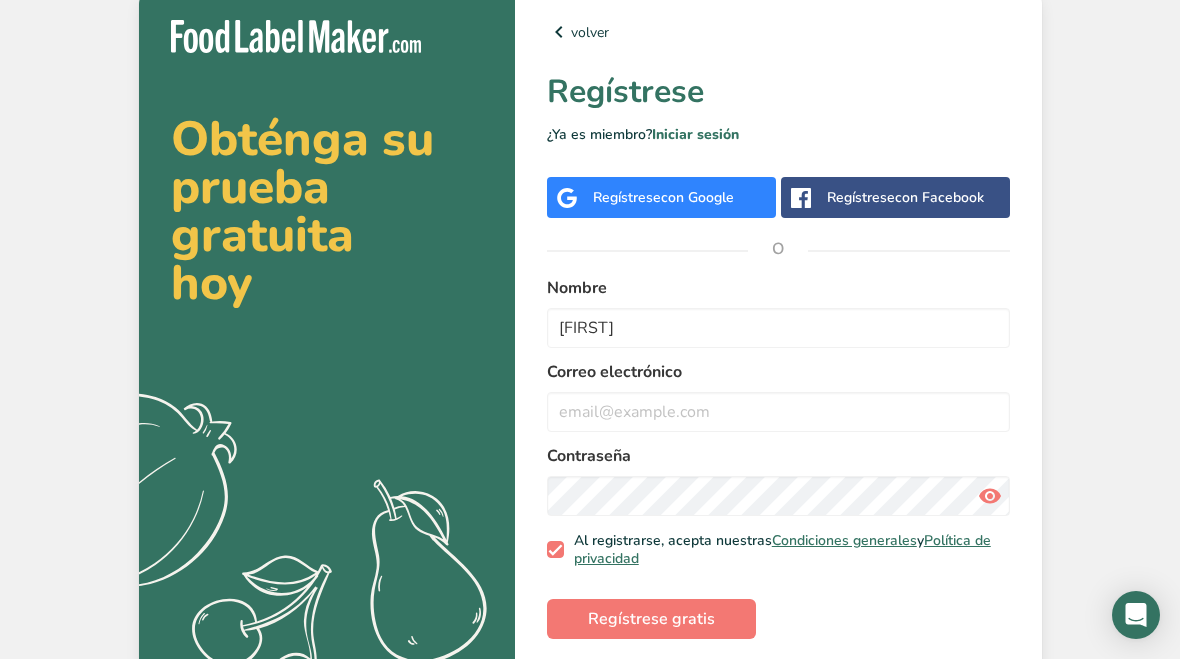 click at bounding box center (778, 412) 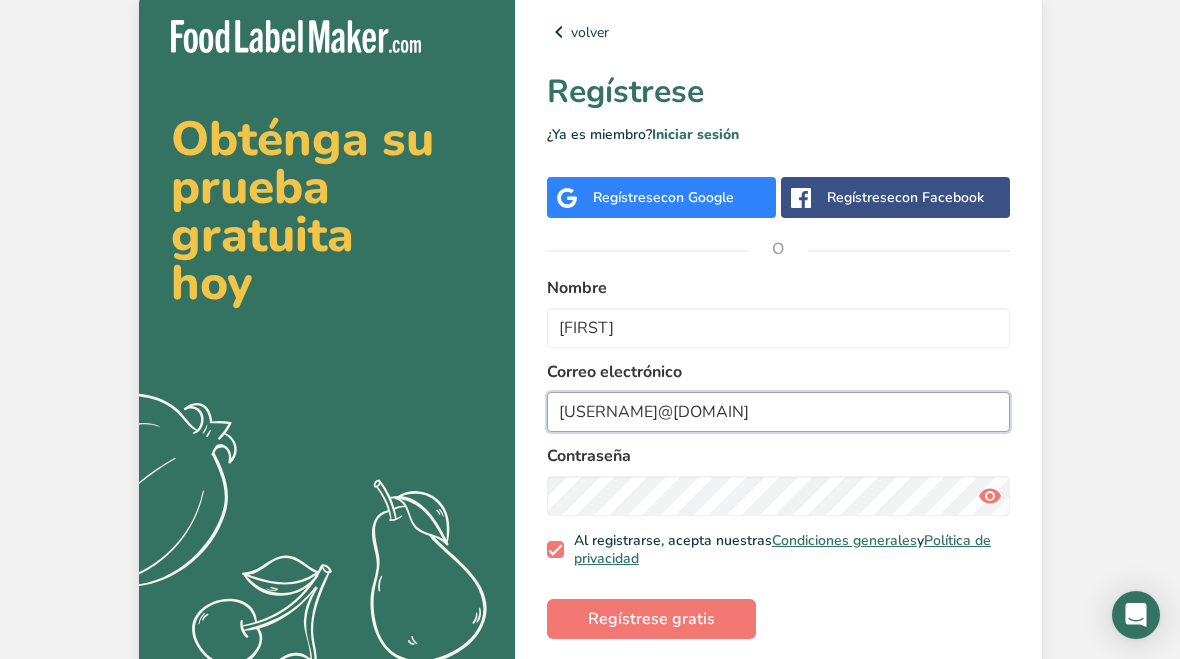 click on "[USERNAME]@[DOMAIN]" at bounding box center (778, 412) 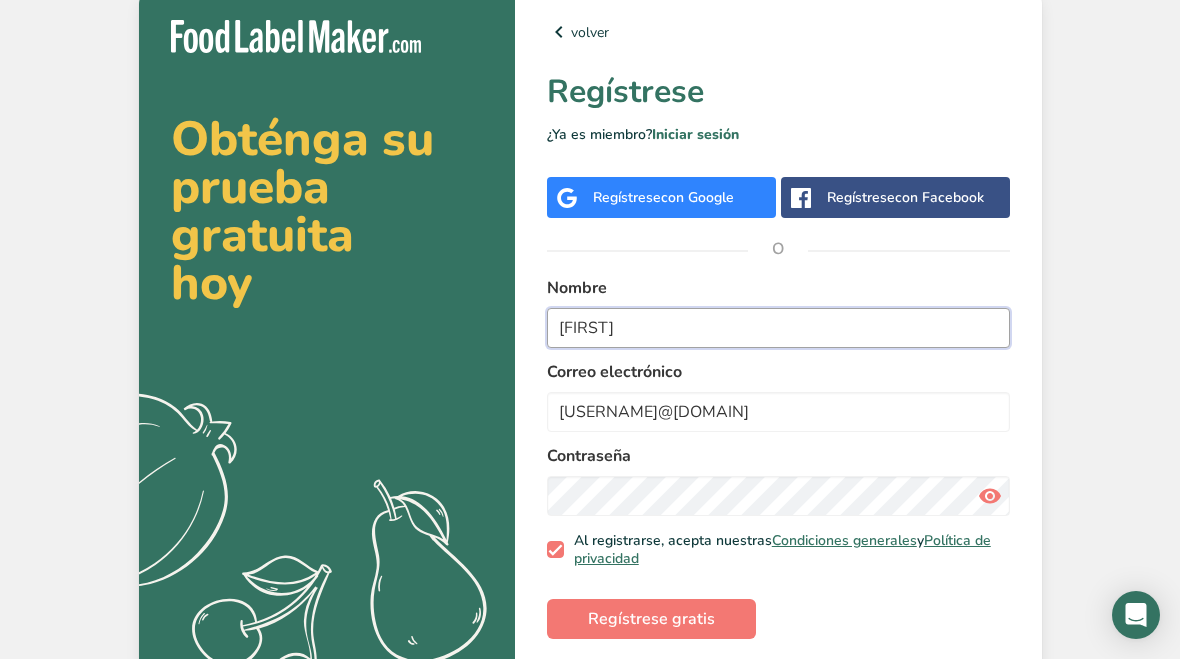 scroll, scrollTop: 43, scrollLeft: 0, axis: vertical 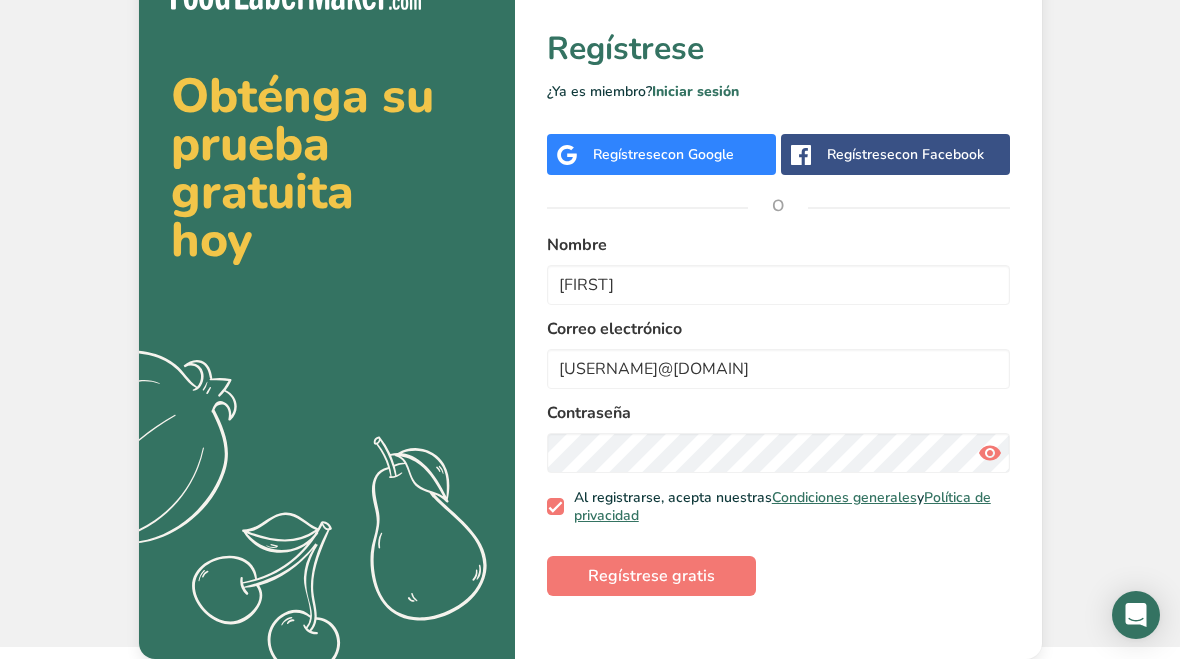 click on "Regístrese gratis" at bounding box center [651, 576] 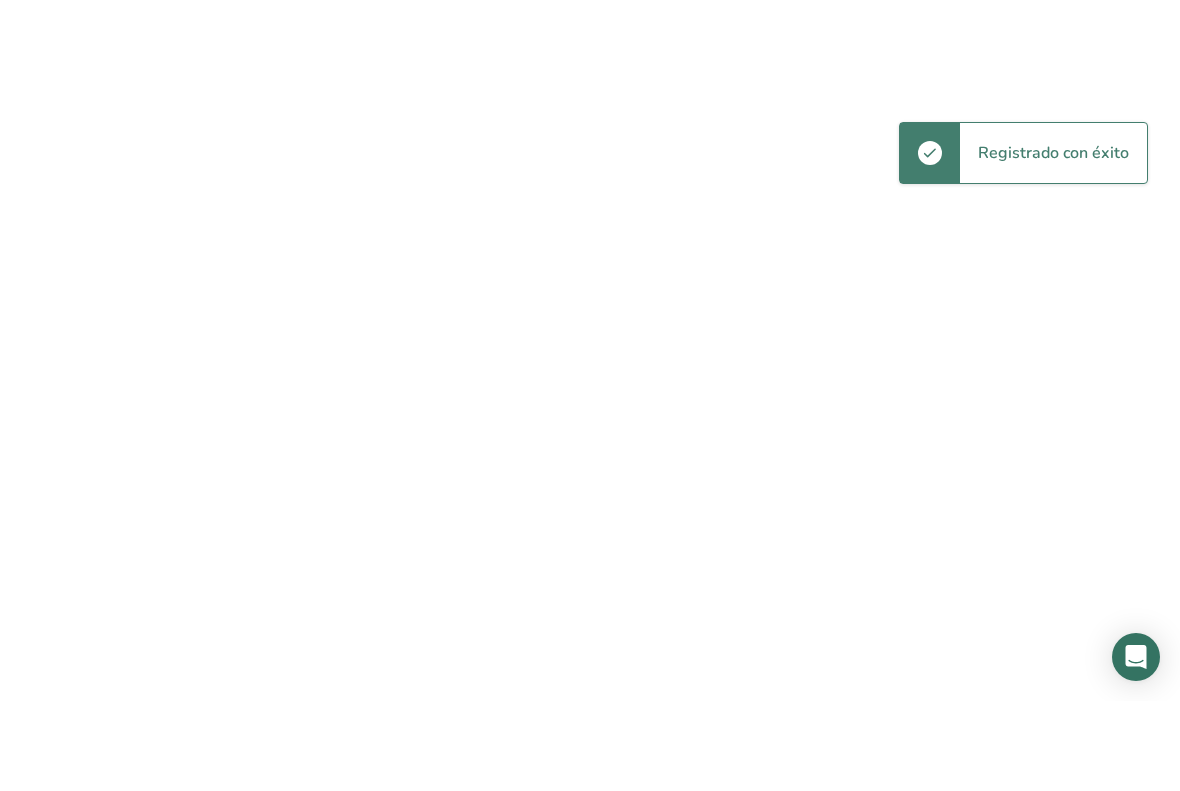 scroll, scrollTop: 0, scrollLeft: 0, axis: both 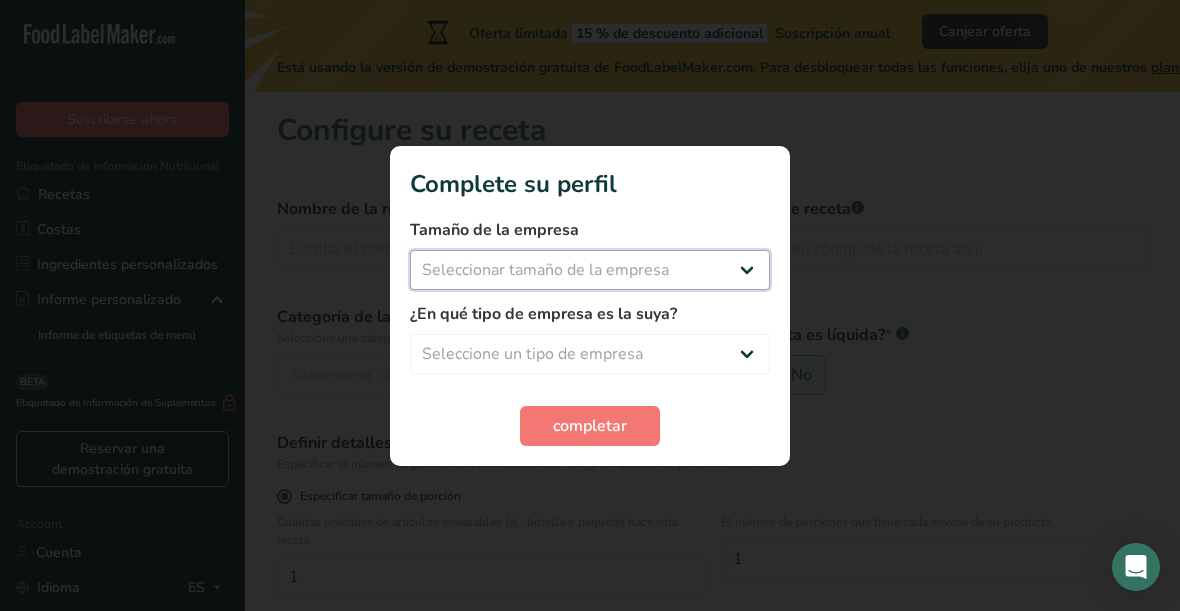click on "Seleccionar tamaño de la empresa
Menos de 10 empleados
De 10 a 50 empleados
De 51 a 500 empleados
Más de 500 empleados" at bounding box center (590, 270) 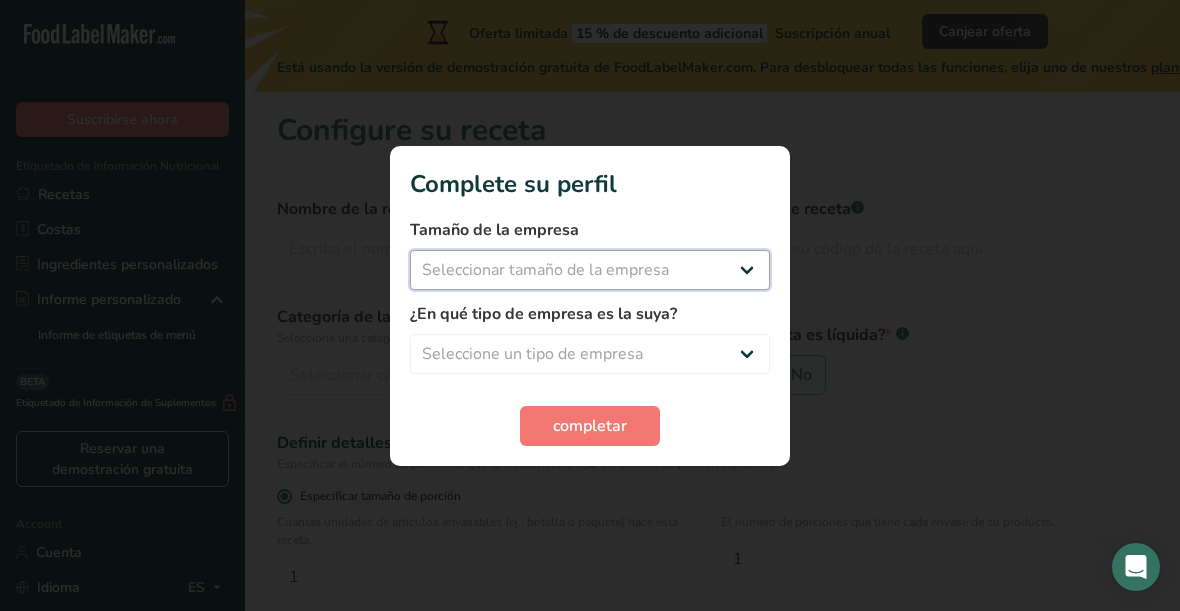 select on "1" 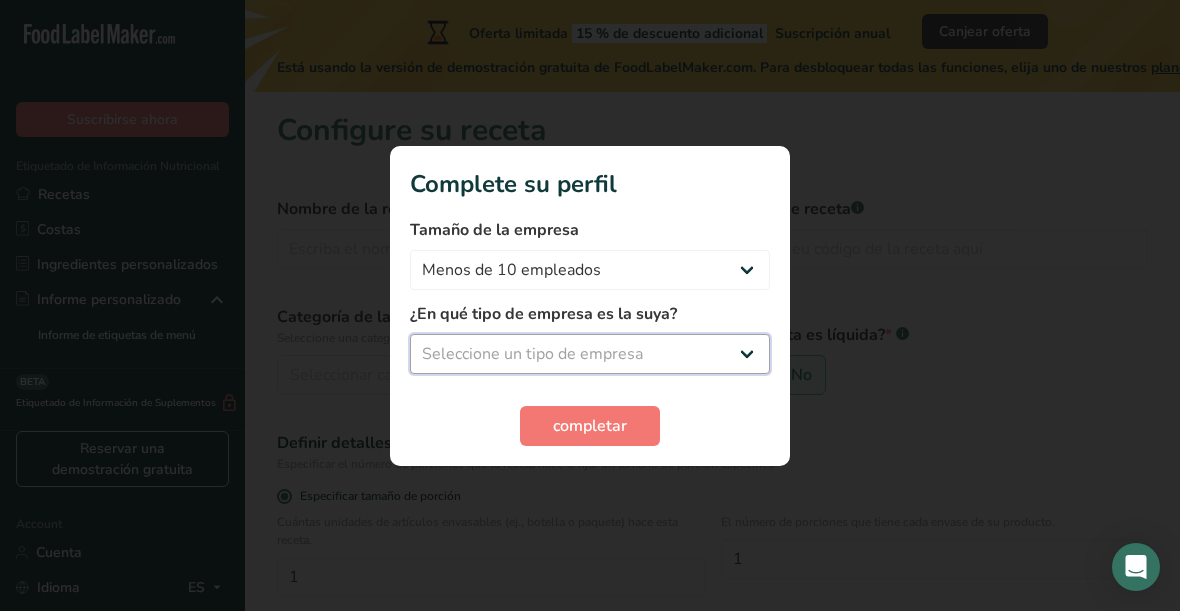 click on "Seleccione un tipo de empresa
Fabricante de alimentos envasados
Restaurante y cafetería
Panadería
Empresa de comidas preparadas y cáterin
Nutricionista
Bloguero gastronómico
Entrenador personal
Otro" at bounding box center (590, 354) 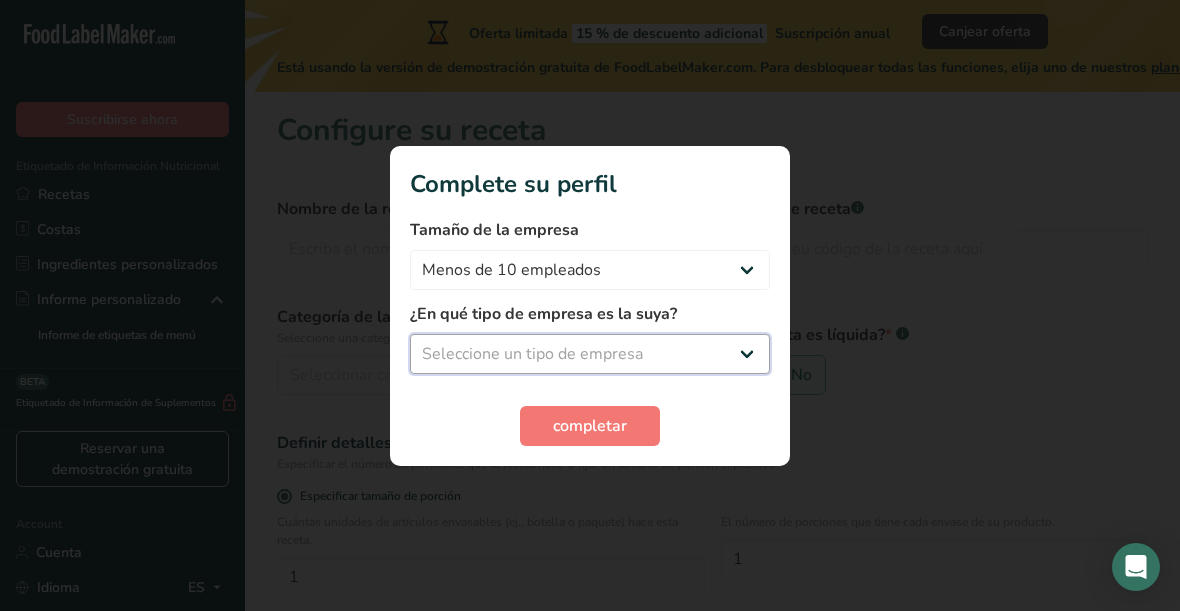 select on "3" 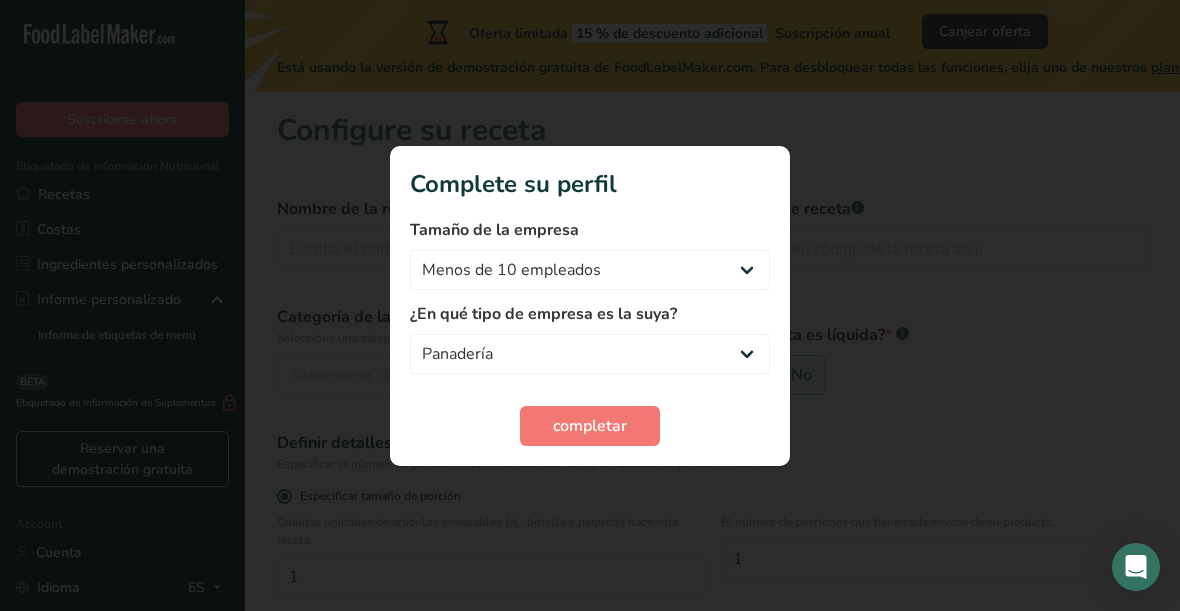 click on "completar" at bounding box center (590, 426) 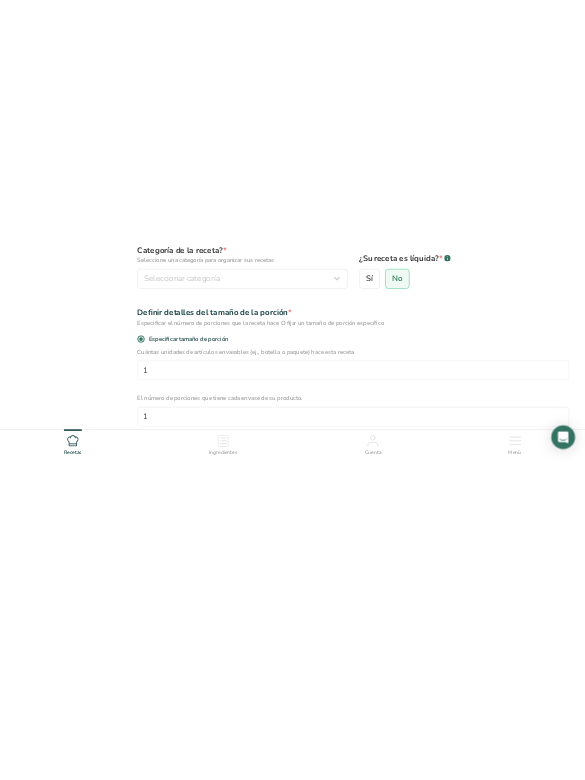 scroll, scrollTop: 306, scrollLeft: 0, axis: vertical 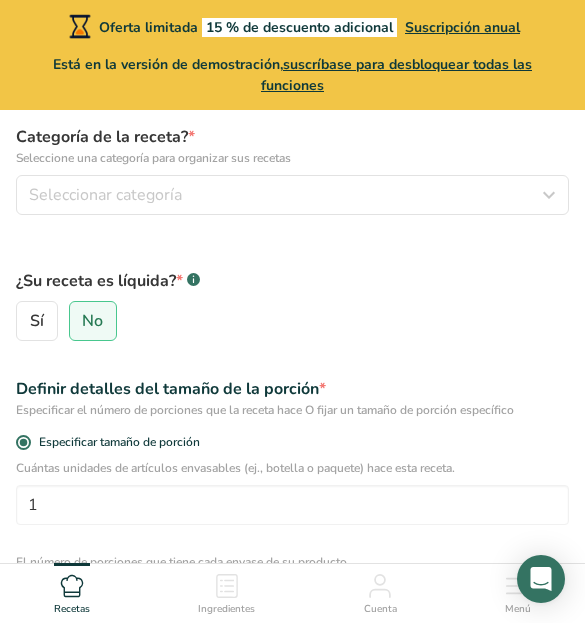 click on "Seleccionar categoría" at bounding box center [105, 195] 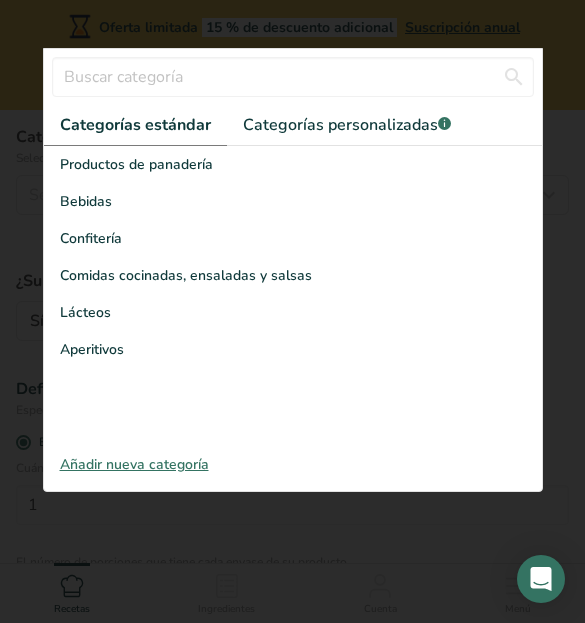 click on "Productos de panadería" at bounding box center [136, 164] 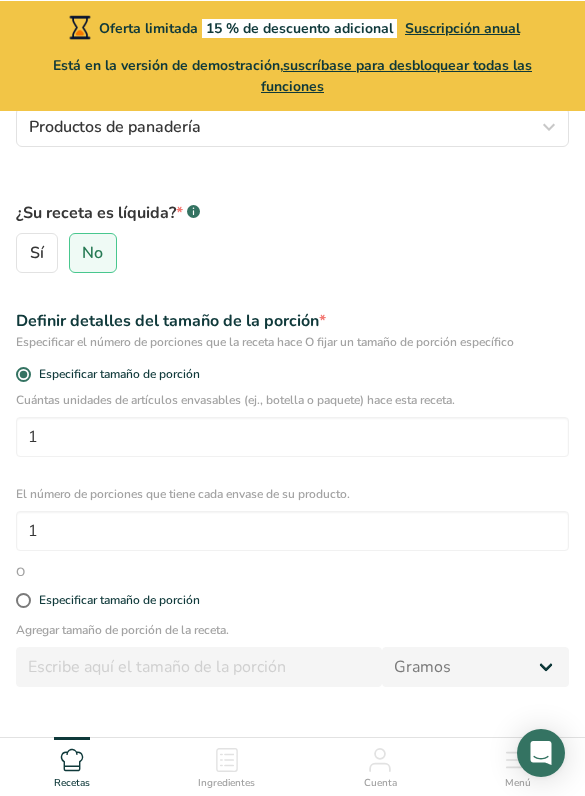 scroll, scrollTop: 374, scrollLeft: 0, axis: vertical 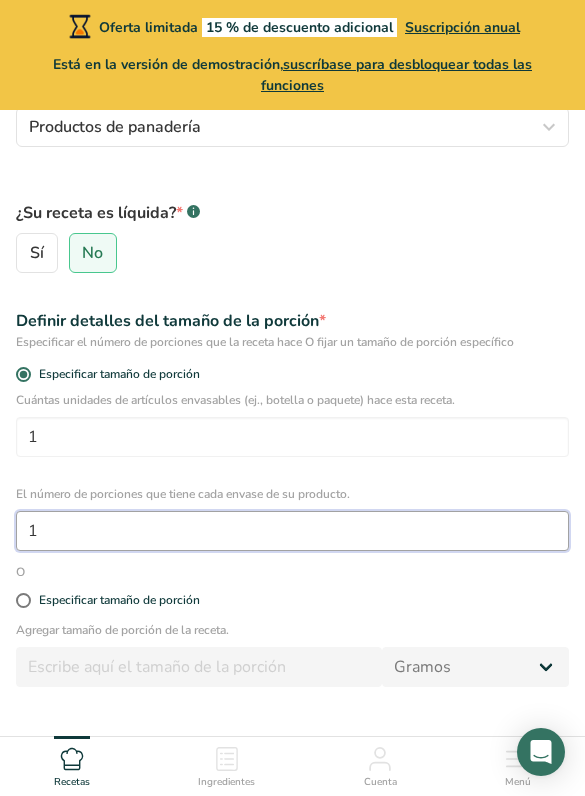 type on "1" 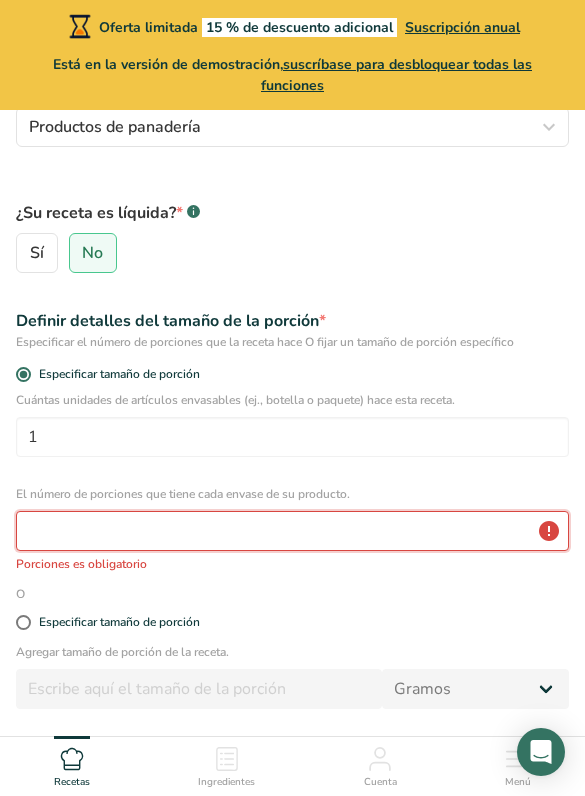type 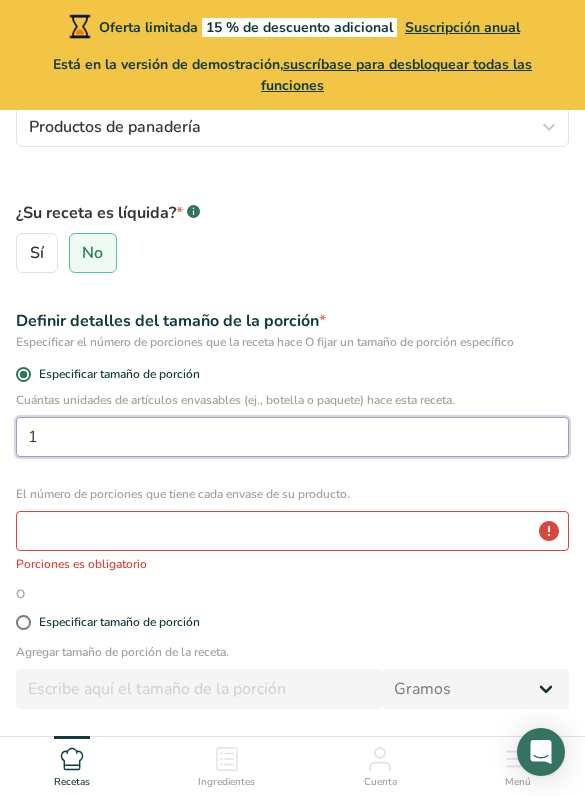 type on "1" 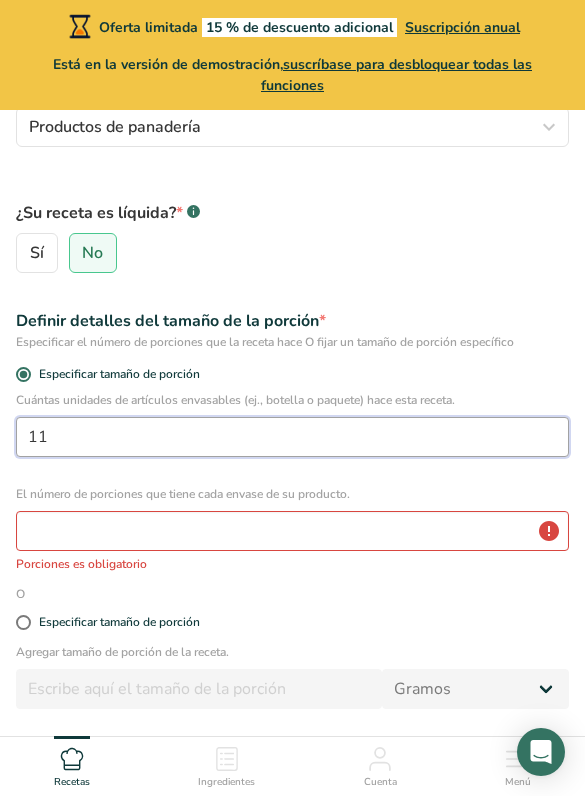 type on "11" 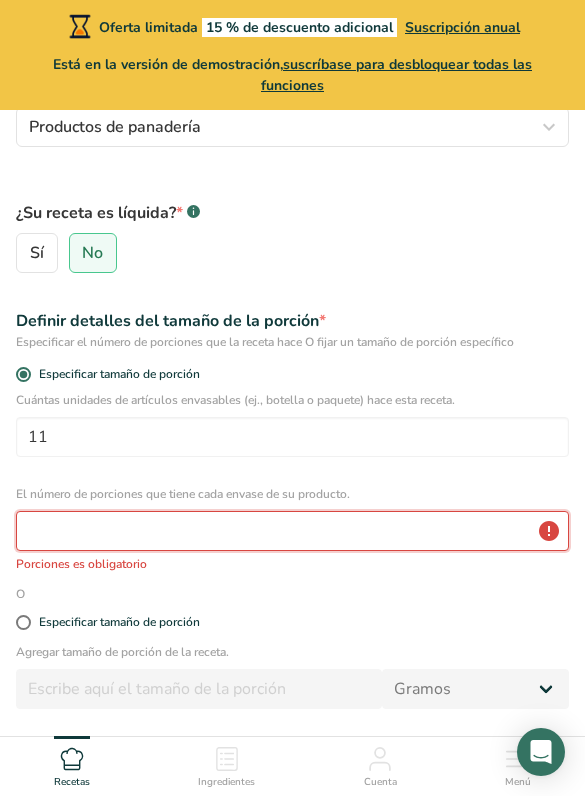 click at bounding box center [292, 531] 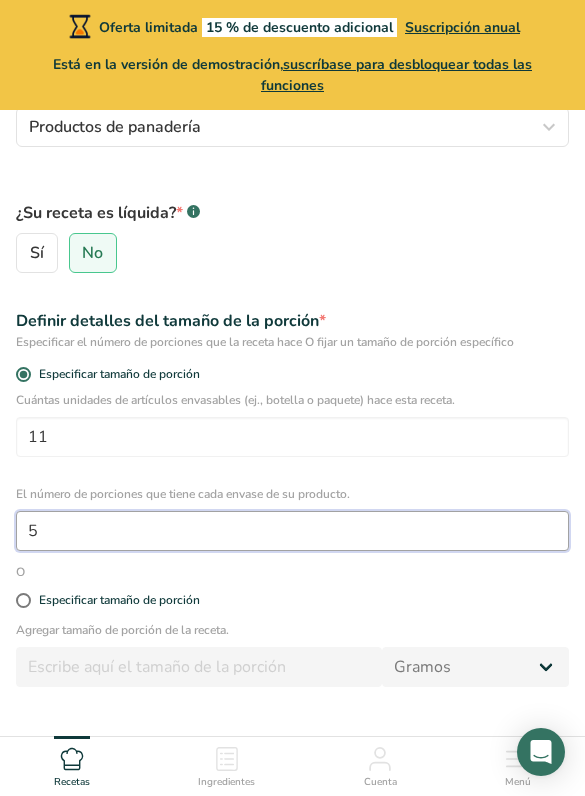 type on "5" 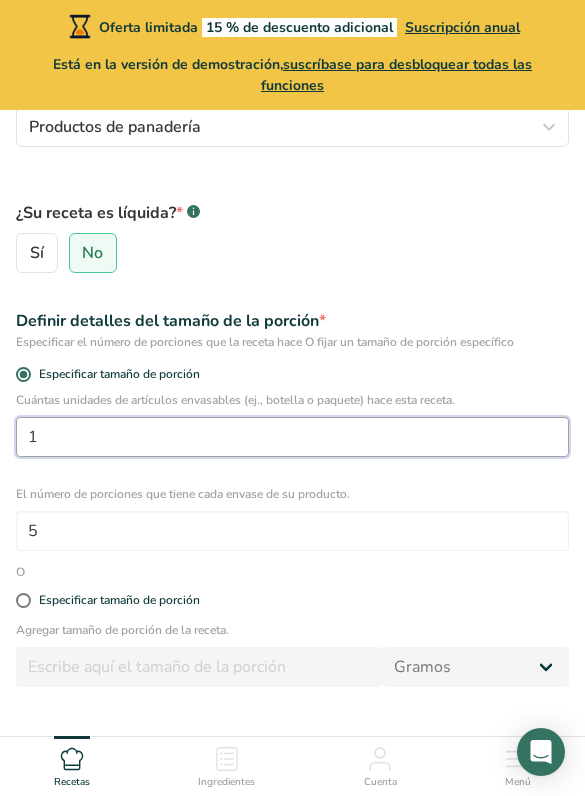 click on "1" at bounding box center (292, 437) 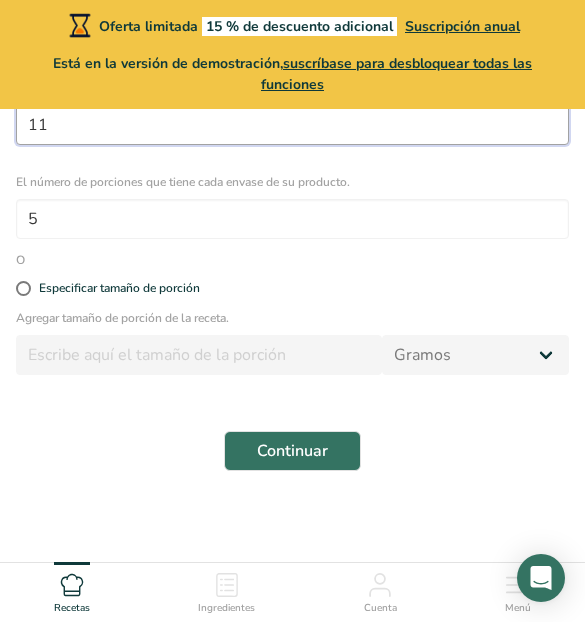 scroll, scrollTop: 686, scrollLeft: 0, axis: vertical 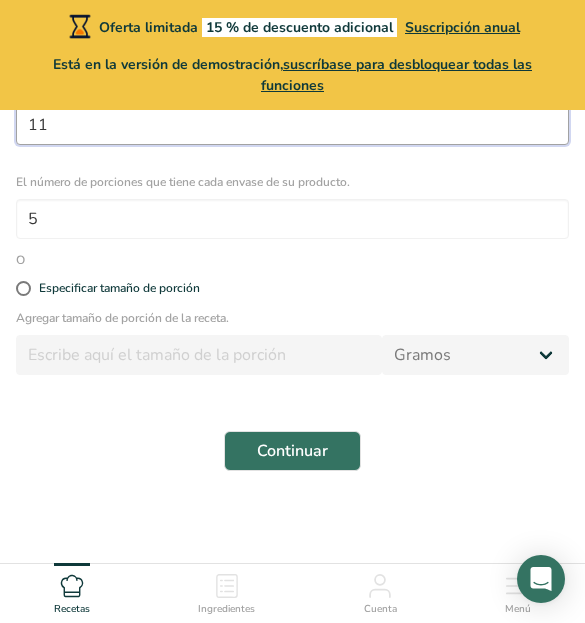 type on "11" 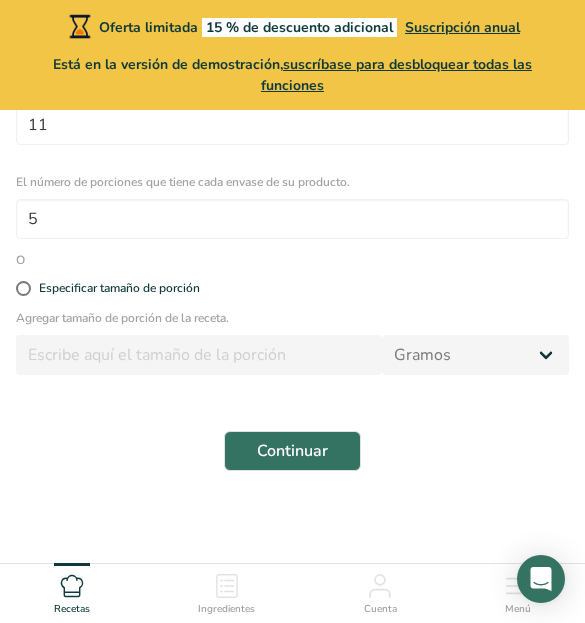 click on "Continuar" at bounding box center (292, 451) 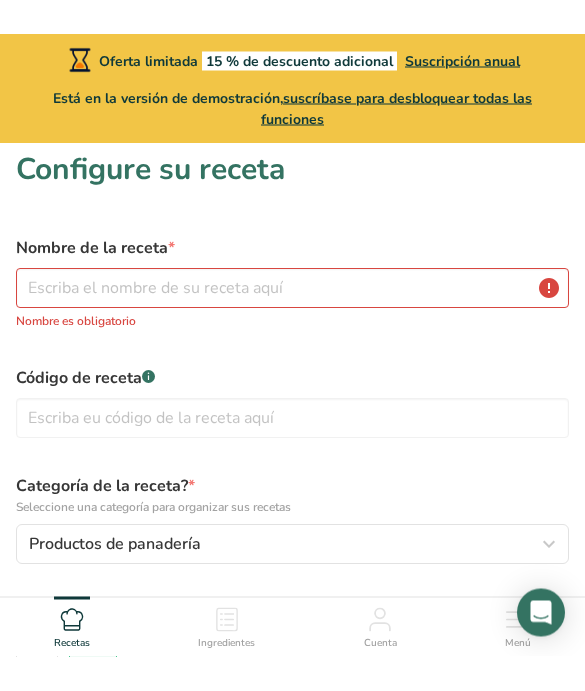 scroll, scrollTop: 0, scrollLeft: 0, axis: both 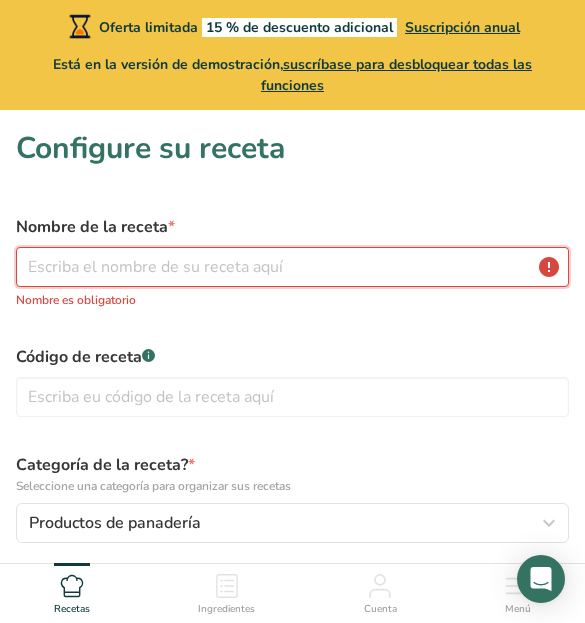 click at bounding box center (292, 267) 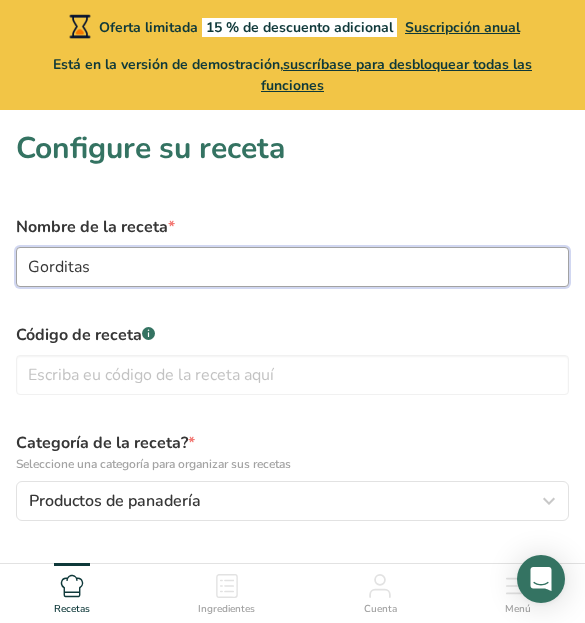 type on "Gorditas" 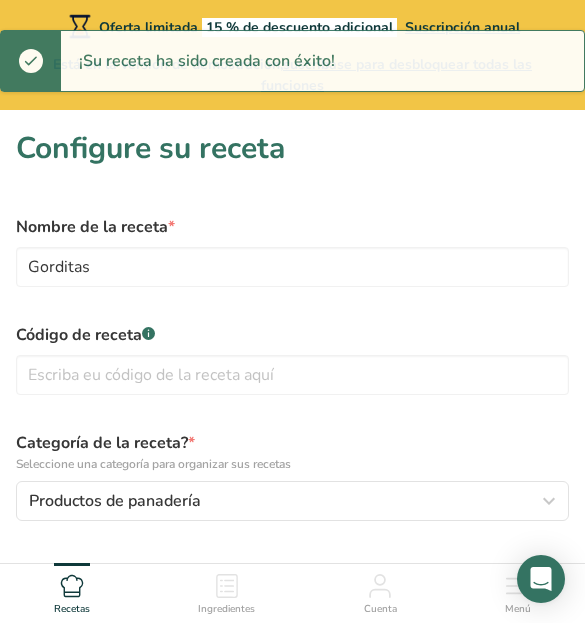click on "Código de receta
.a-a{fill:#347362;}.b-a{fill:#fff;}" at bounding box center [292, 359] 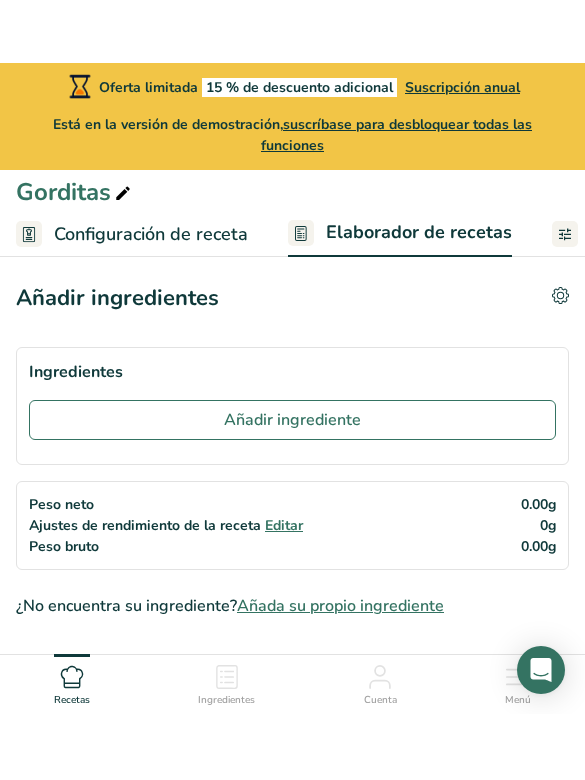 scroll, scrollTop: 32, scrollLeft: 0, axis: vertical 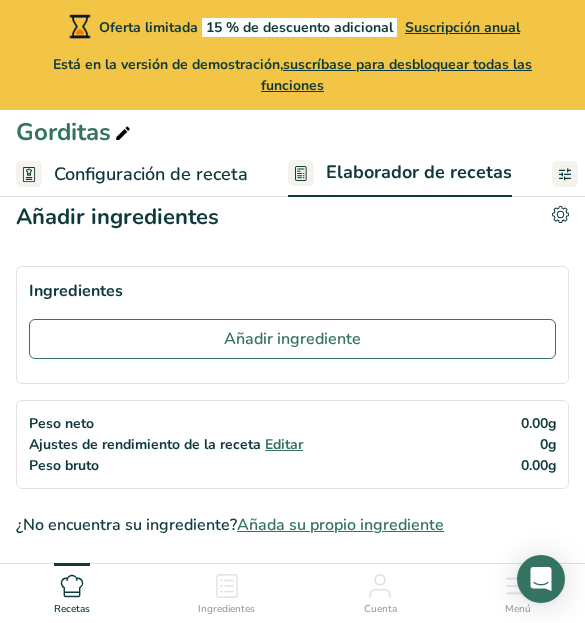 click on "Añadir ingrediente" at bounding box center [292, 339] 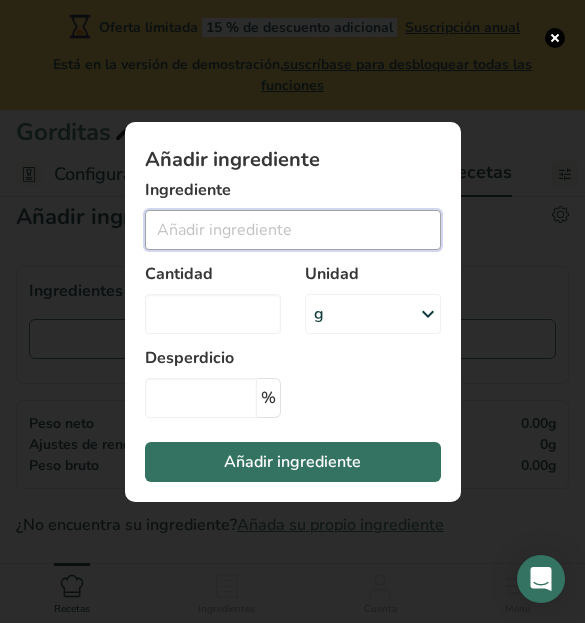 click at bounding box center [293, 230] 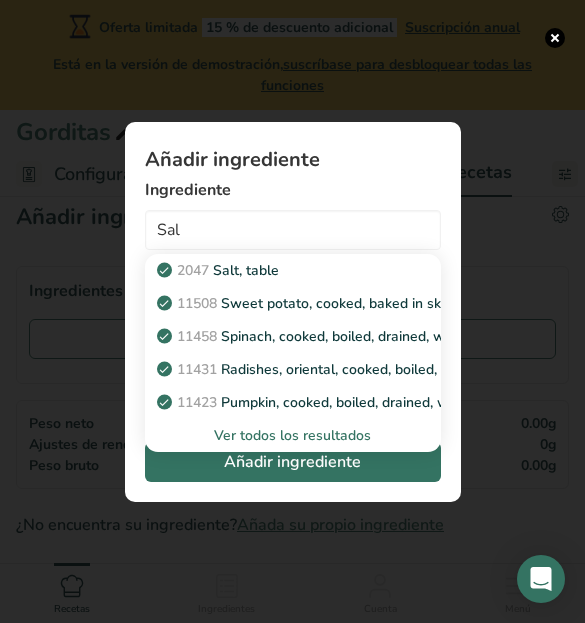 click on "2047
Salt, table" at bounding box center [277, 270] 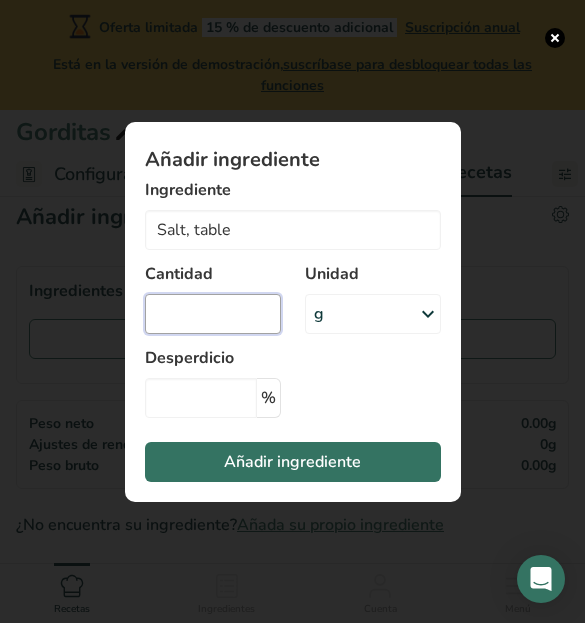click at bounding box center [213, 314] 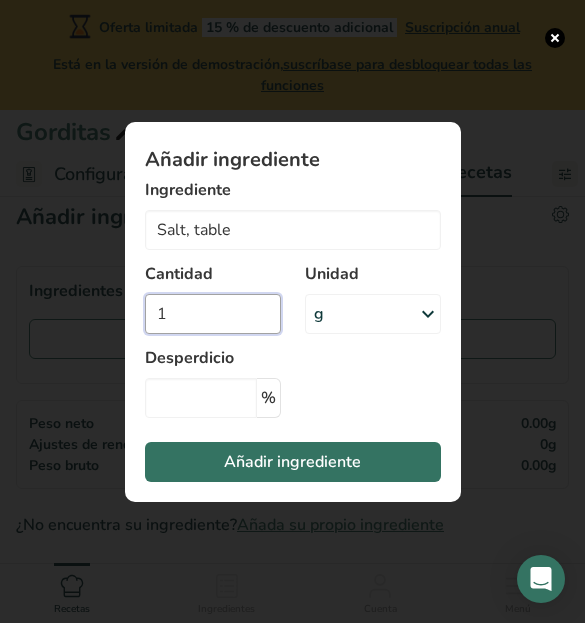 type on "1" 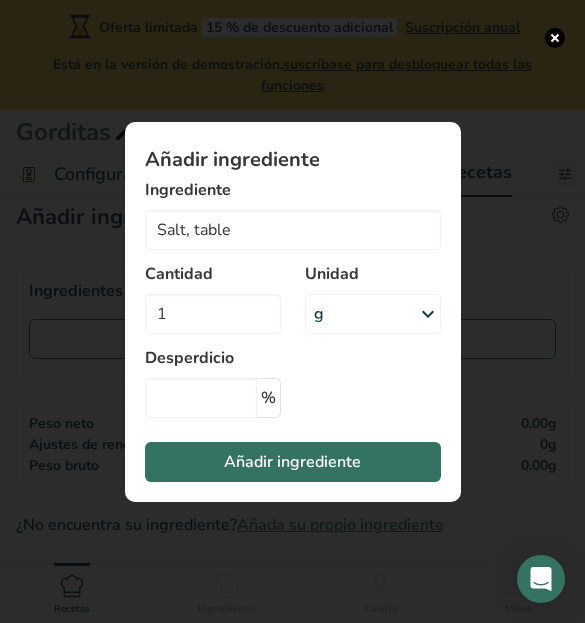 click on "g" at bounding box center (373, 314) 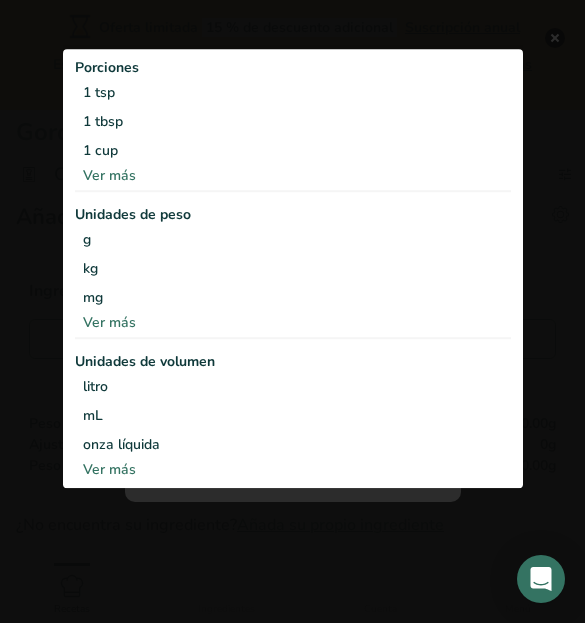 click on "1 tsp" at bounding box center [293, 92] 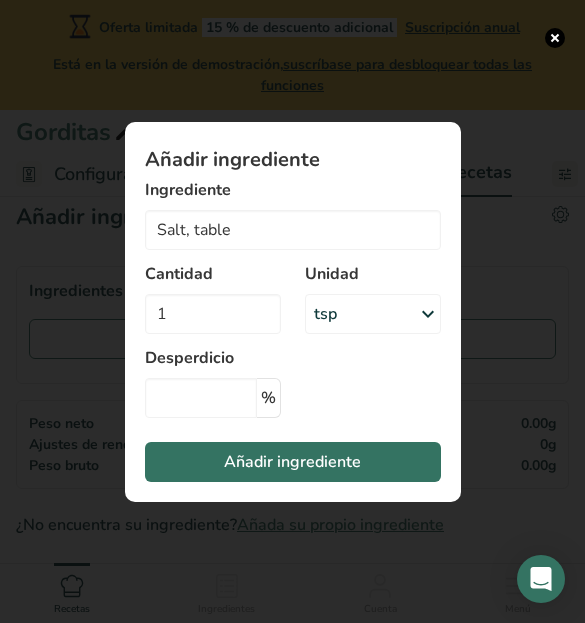click on "Añadir ingrediente" at bounding box center (292, 462) 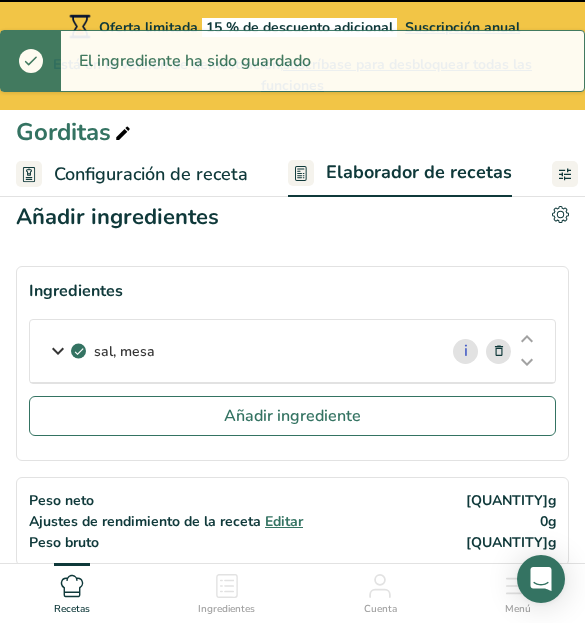 type 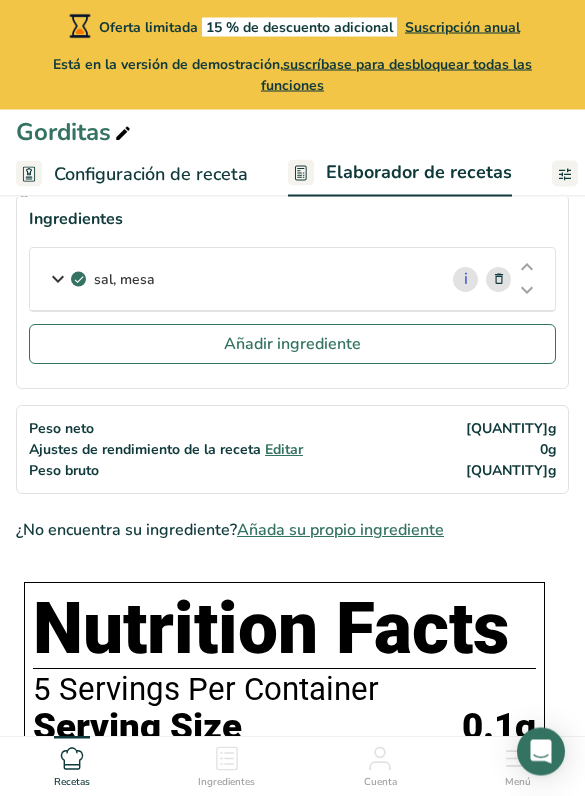 scroll, scrollTop: 103, scrollLeft: 0, axis: vertical 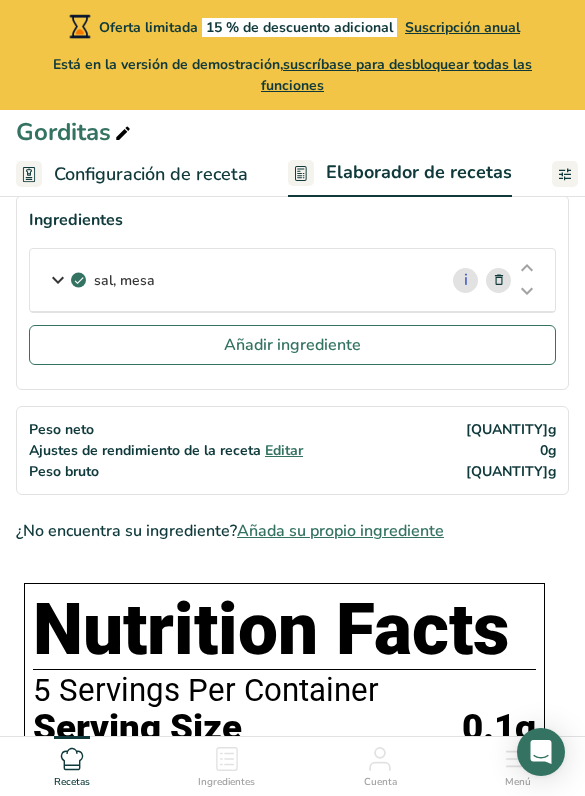 click on "Añadir ingrediente" at bounding box center (292, 345) 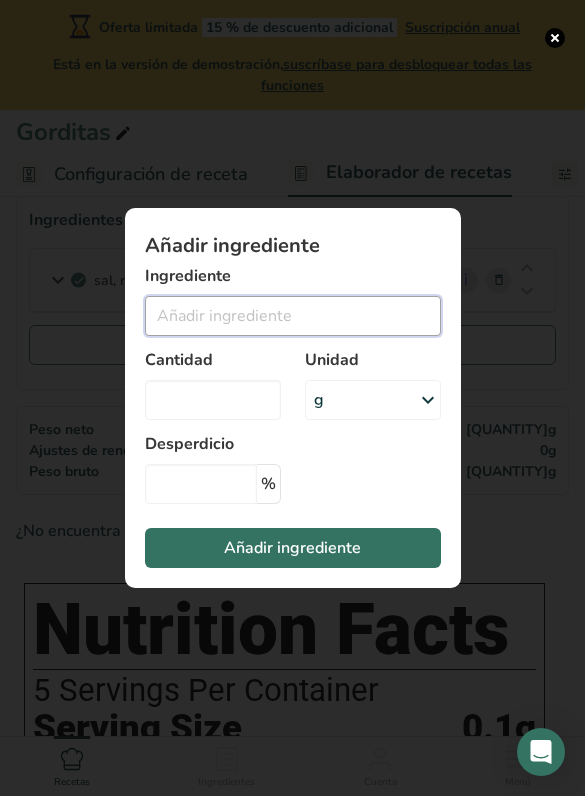 click at bounding box center [293, 316] 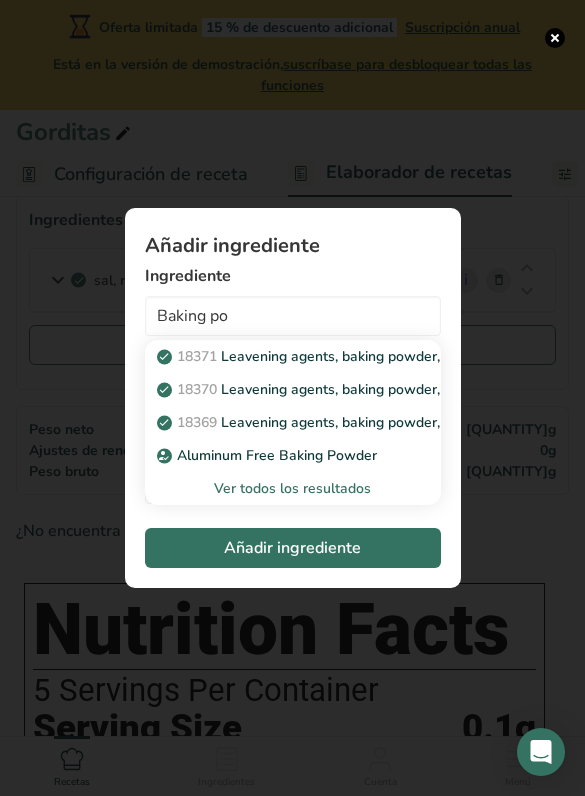 click on "Ver todos los resultados" at bounding box center [293, 488] 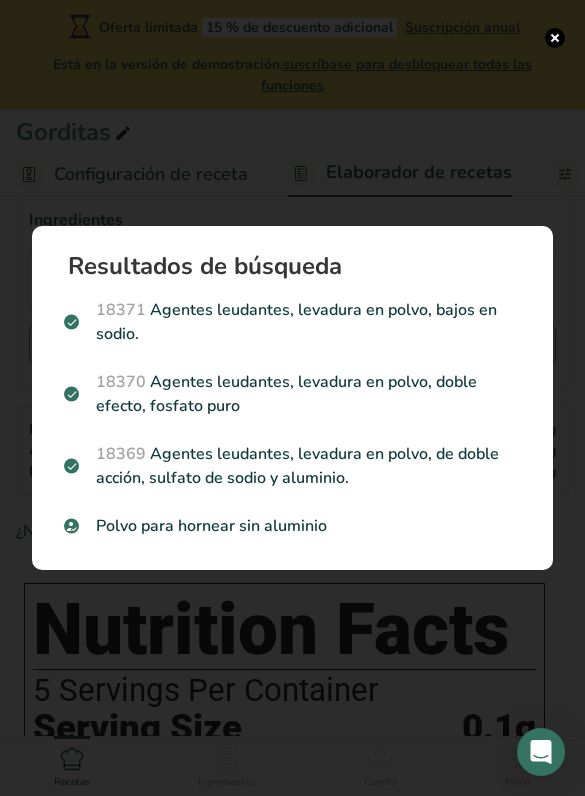 click on "Polvo para hornear sin aluminio" at bounding box center (292, 526) 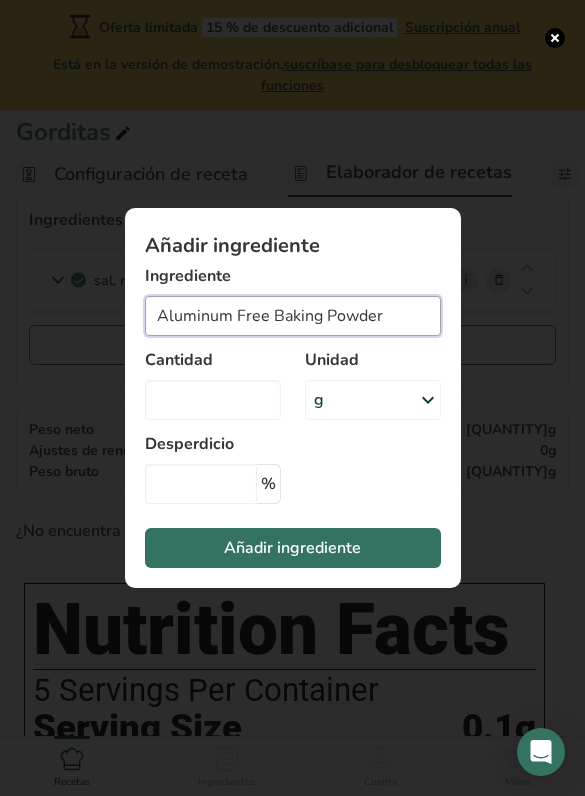 click on "Aluminum Free Baking Powder" at bounding box center (293, 316) 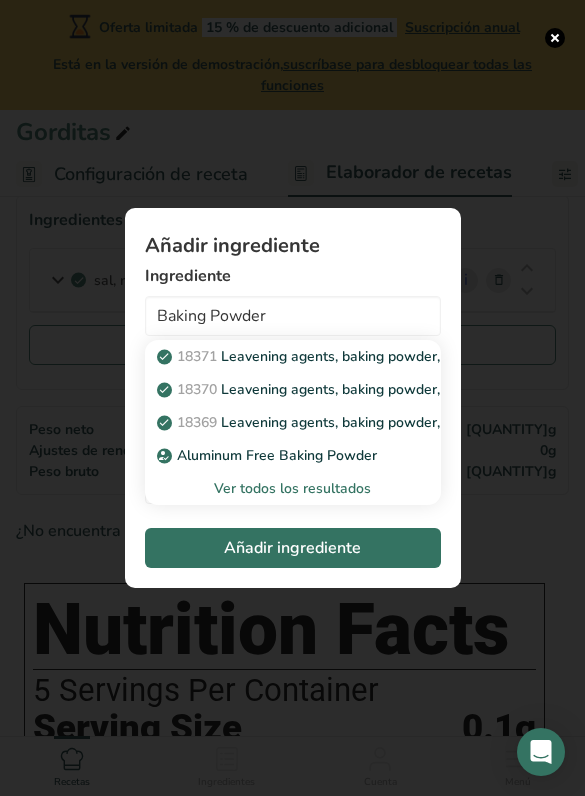 click on "Ver todos los resultados" at bounding box center (293, 488) 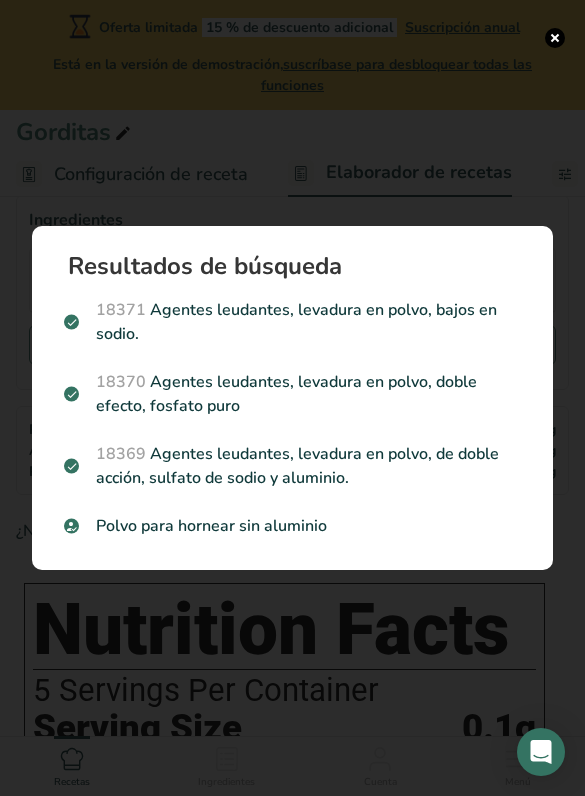 click on "[NUMBER]
Agentes leudantes, levadura en polvo, bajos en sodio." at bounding box center [292, 322] 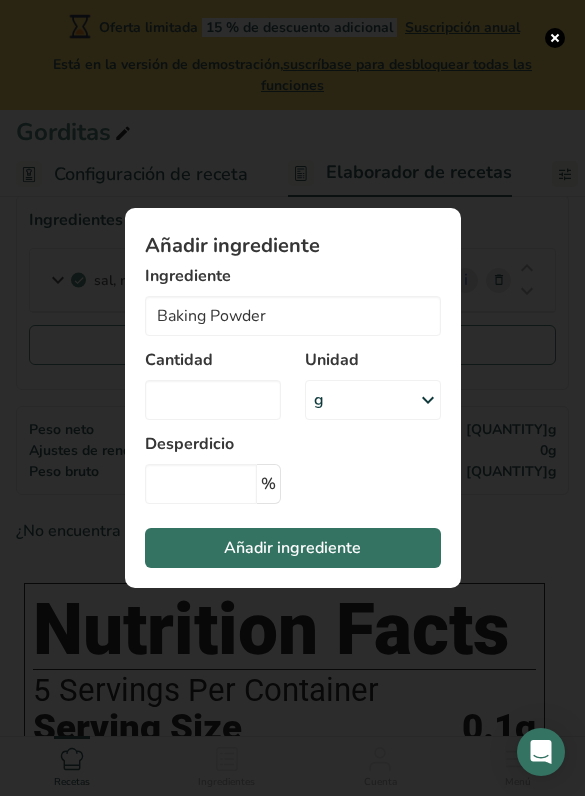 type on "Leavening agents, baking powder, low-sodium" 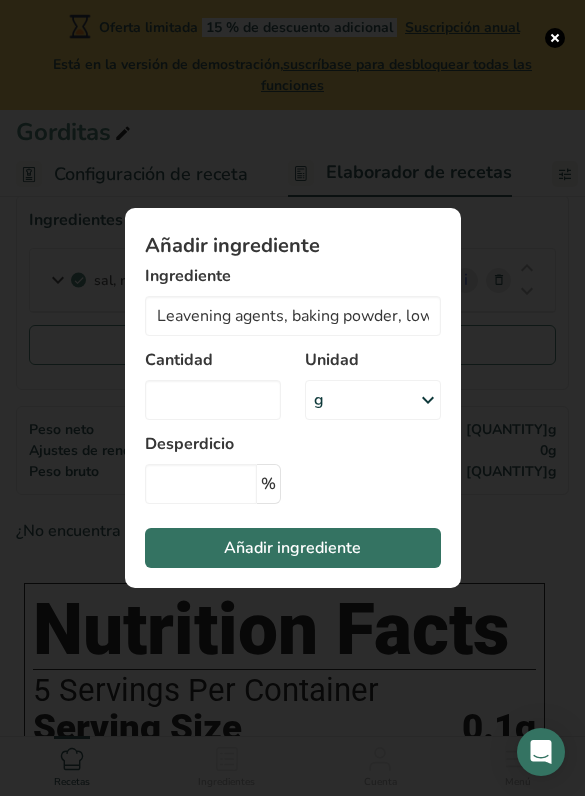 click on "g" at bounding box center [373, 400] 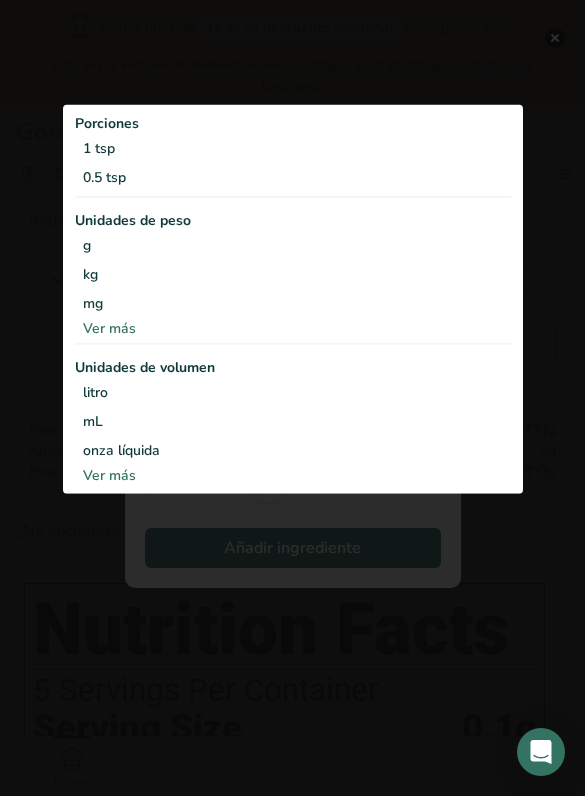 click on "1 tsp" at bounding box center (293, 148) 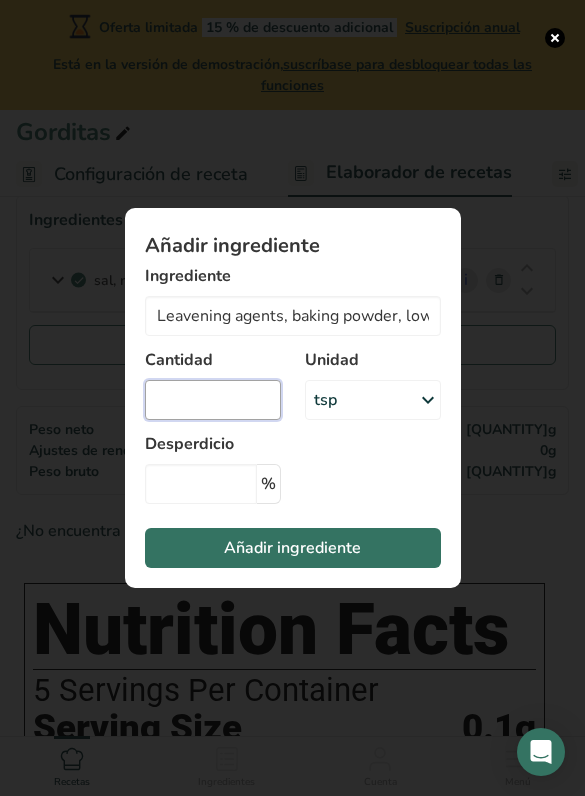 click at bounding box center (213, 400) 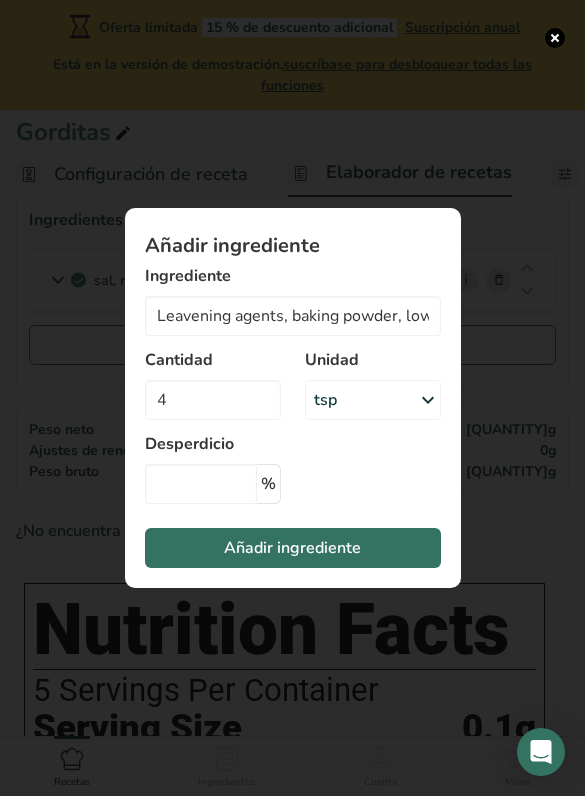 click on "tsp" at bounding box center (373, 400) 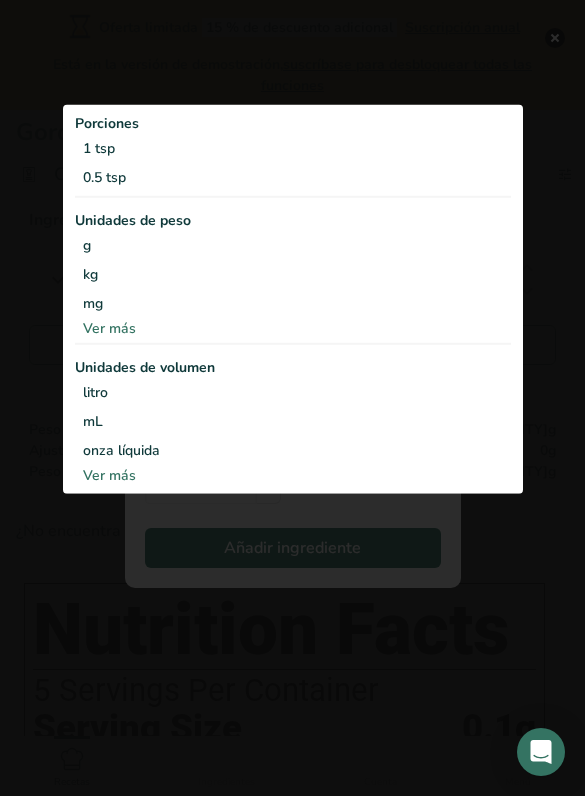 click on "1 tsp" at bounding box center (293, 148) 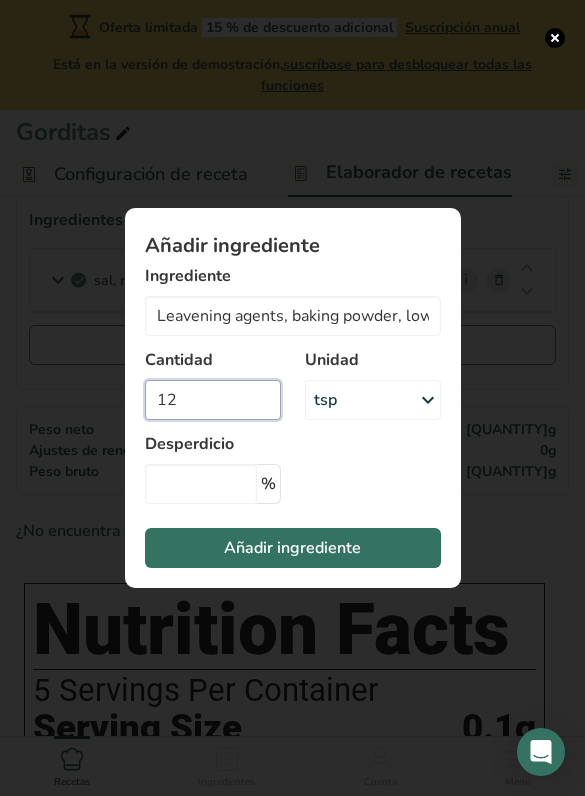 type on "12" 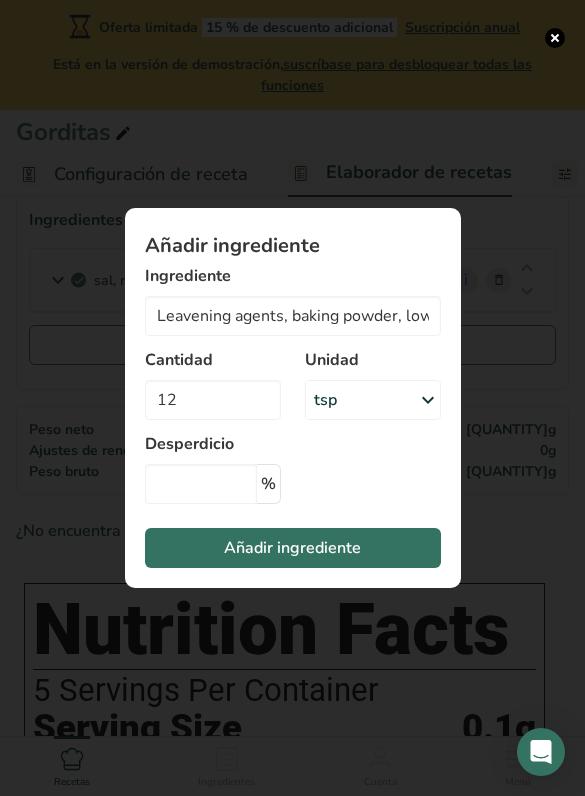 click on "Añadir ingrediente
Ingrediente Leavening agents, baking powder, low-sodium
[NUMBER]
Leavening agents, baking powder, low-sodium
[NUMBER]
Leavening agents, baking powder, double-acting, straight phosphate
[NUMBER]
Leavening agents, baking powder, double-acting, sodium aluminum sulfate
Aluminum Free Baking Powder
Ver todos los resultados
Cantidad [NUMBER]   Unidad
tsp
Porciones
1 tsp
0.5 tsp
Unidades de peso
g
kg
mg
Ver más
Unidades de volumen
litro
lb/pie³" at bounding box center (293, 398) 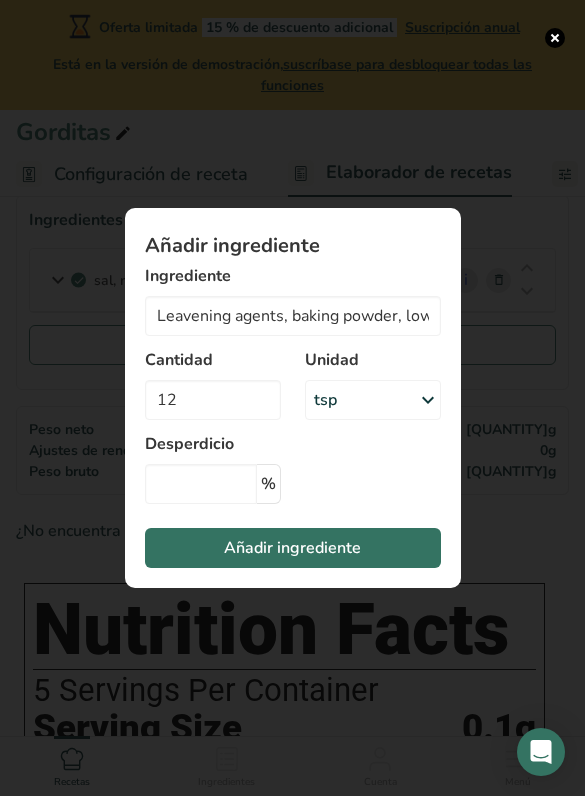 click on "Añadir ingrediente" at bounding box center (292, 548) 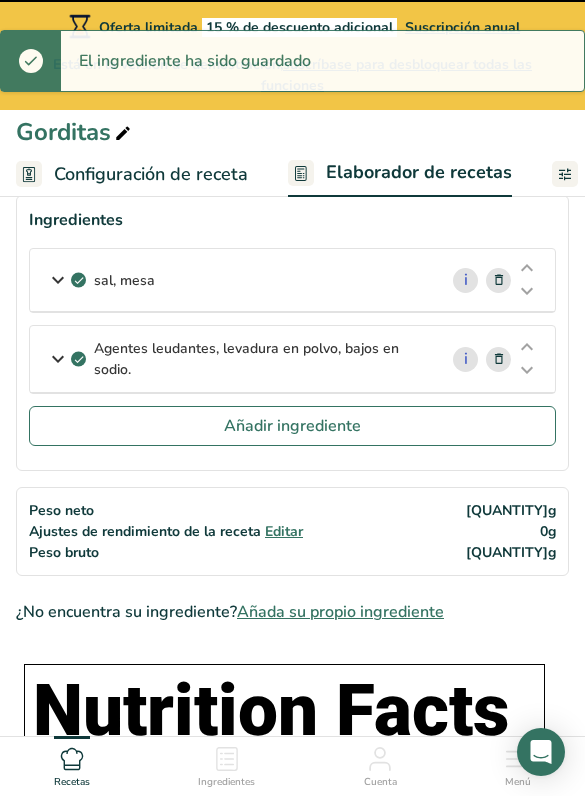 type 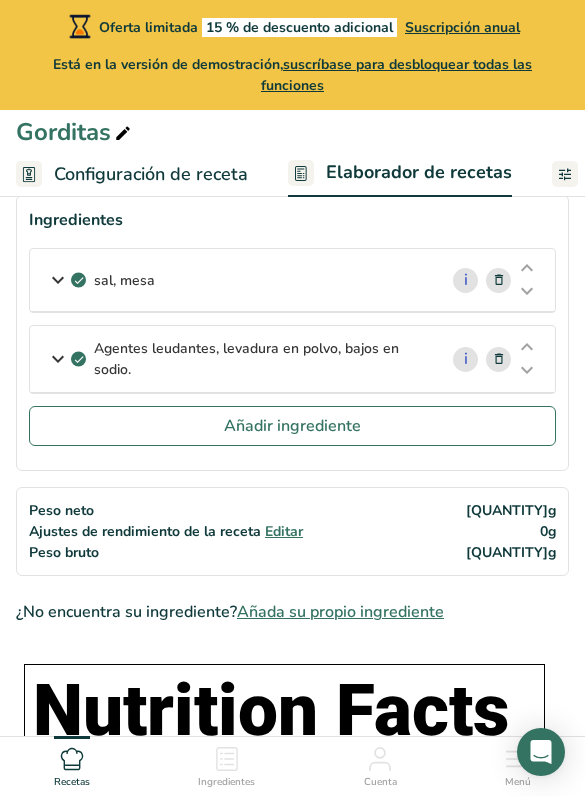 click on "Añadir ingrediente" at bounding box center [292, 426] 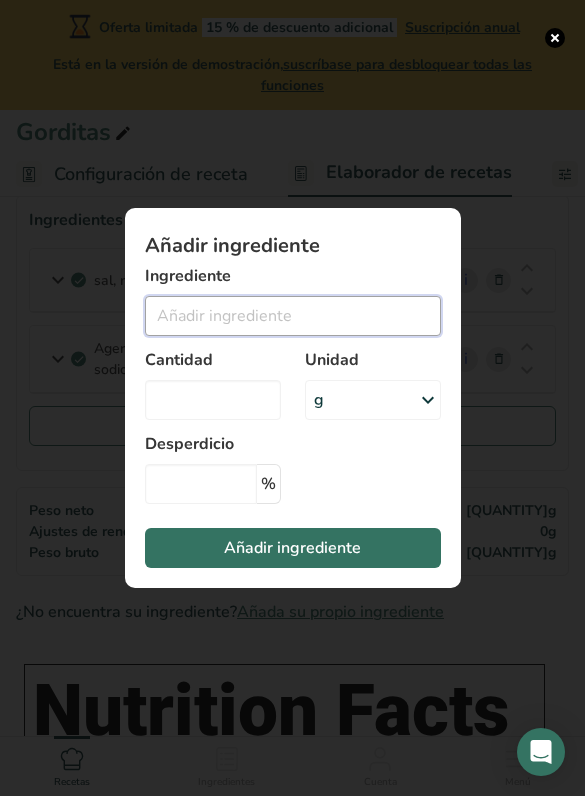 click at bounding box center (293, 316) 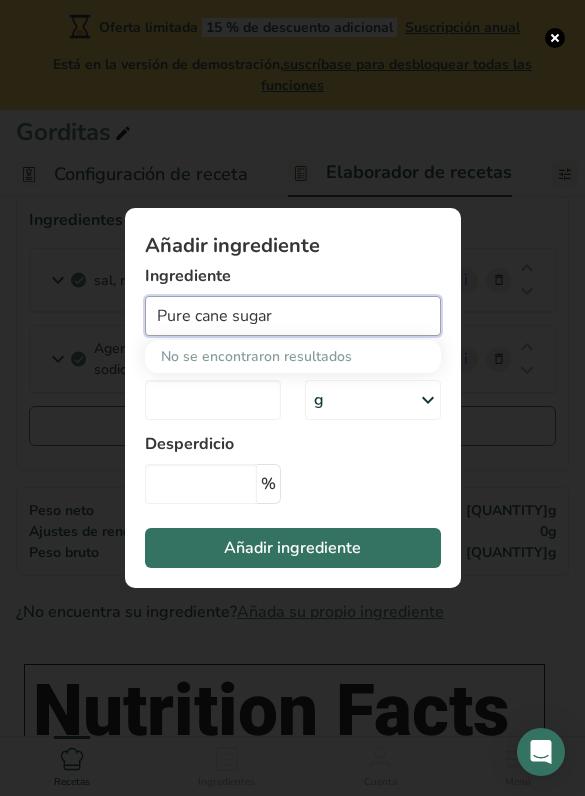 click on "Pure cane sugar" at bounding box center [293, 316] 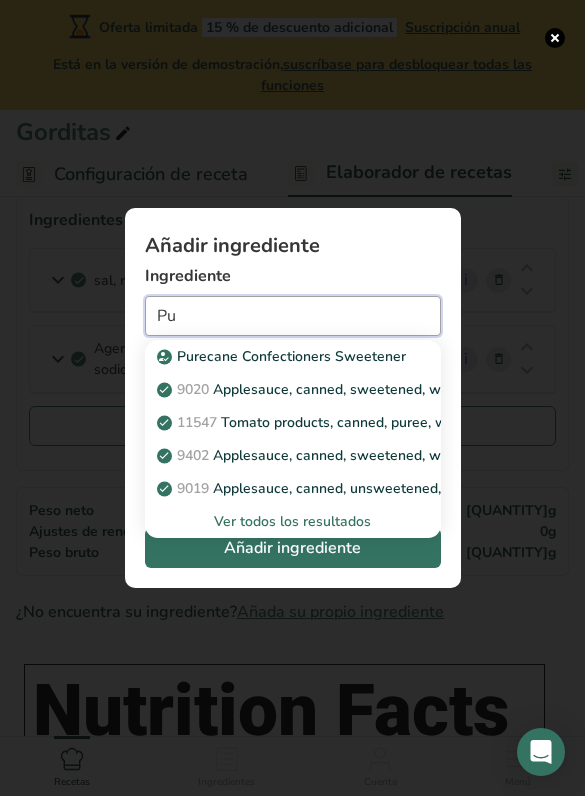type on "P" 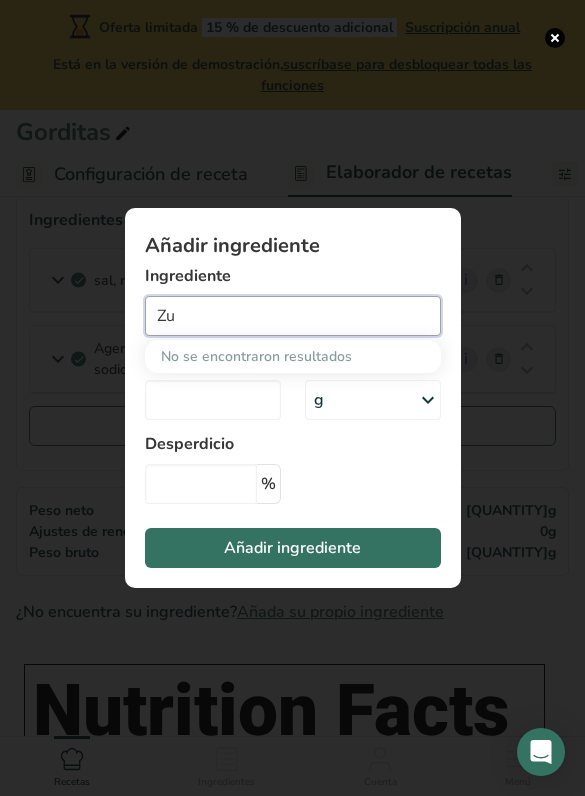 type on "Z" 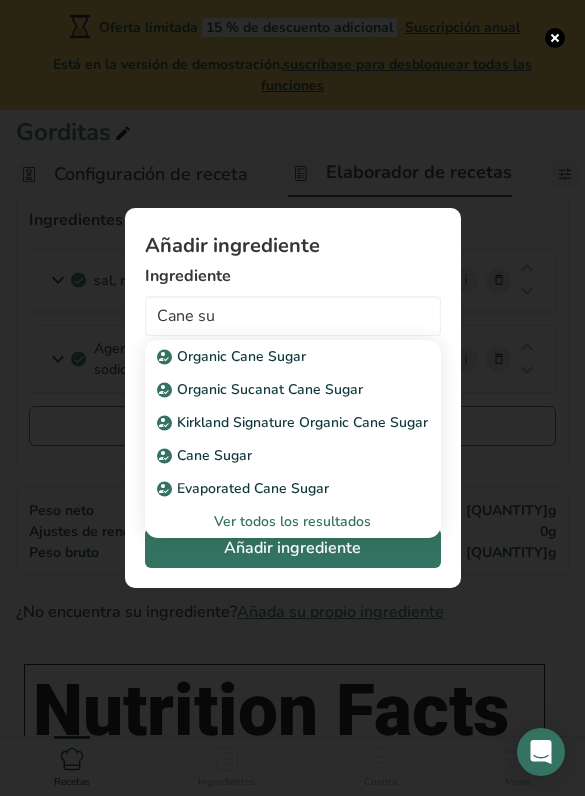 click on "Cane Sugar" at bounding box center [206, 455] 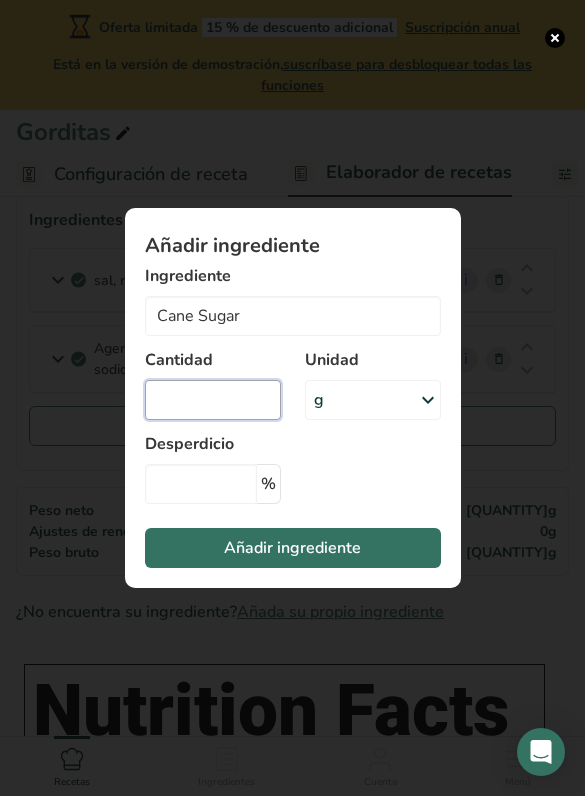 click at bounding box center [213, 400] 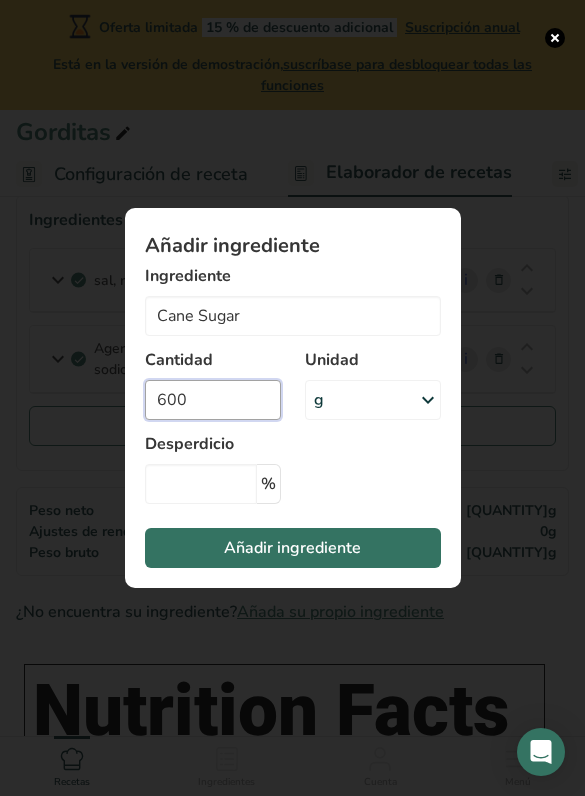 type on "600" 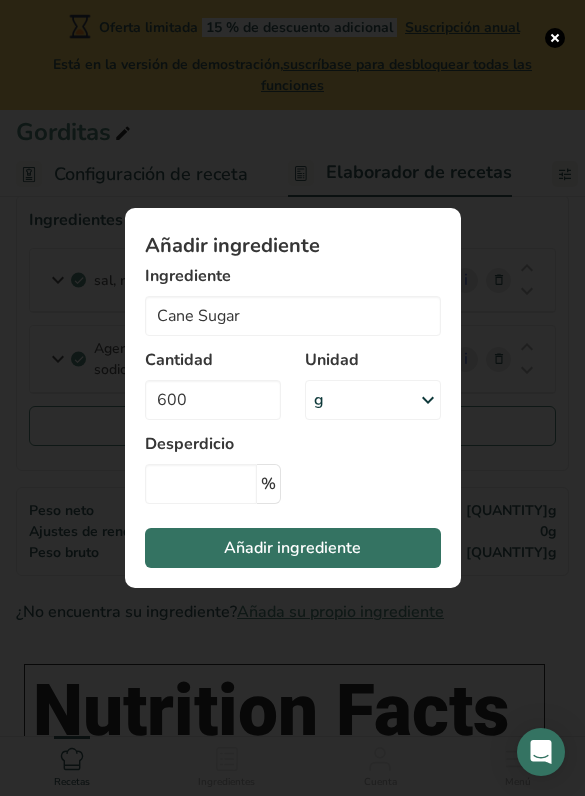 click on "Añadir ingrediente
Ingrediente Cane Sugar
Organic Cane Sugar
Organic Sucanat Cane Sugar
Kirkland Signature Organic Cane Sugar
Cane Sugar
Evaporated Cane Sugar
Ver todos los resultados
Cantidad 600   Unidad
g
Unidades de peso
g
kg
mg
Ver más
Unidades de volumen
litro
Las unidades de volumen requieren una conversión de densidad. Si conoce la densidad de su ingrediente, introdúzcala a continuación. De lo contrario, haga clic en "RIA", nuestra asistente regulatoria de IA, quien podrá ayudarle.
lb/pie³
mL" at bounding box center (293, 398) 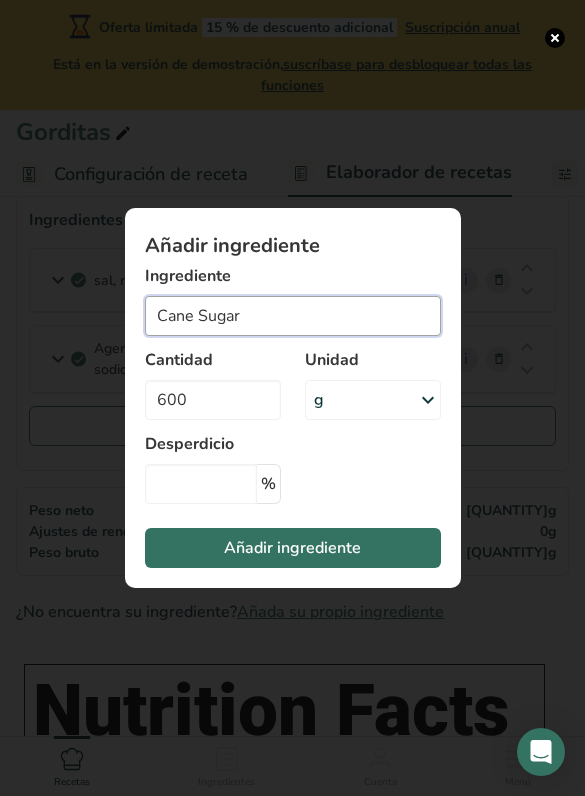 click on "Cane Sugar" at bounding box center (293, 316) 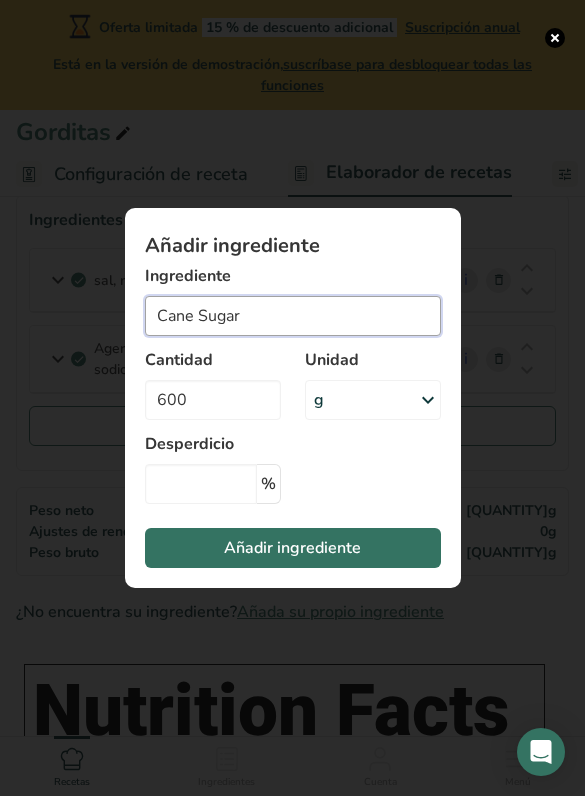 click on "Cane Sugar" at bounding box center [293, 316] 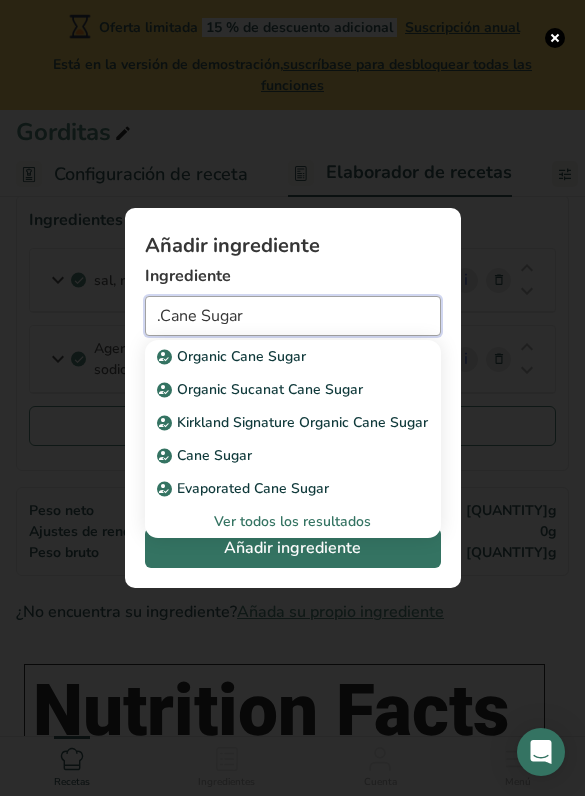 type on "Cane Sugar" 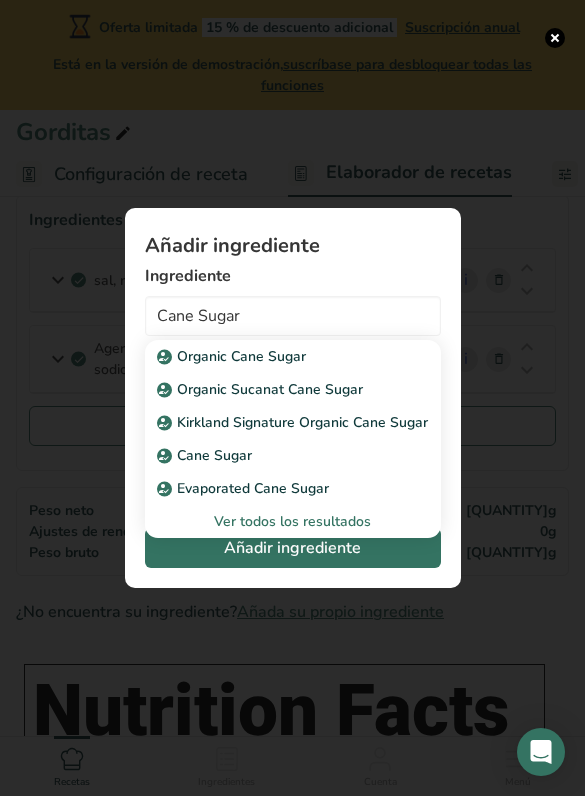 click on "Ingrediente" at bounding box center [293, 276] 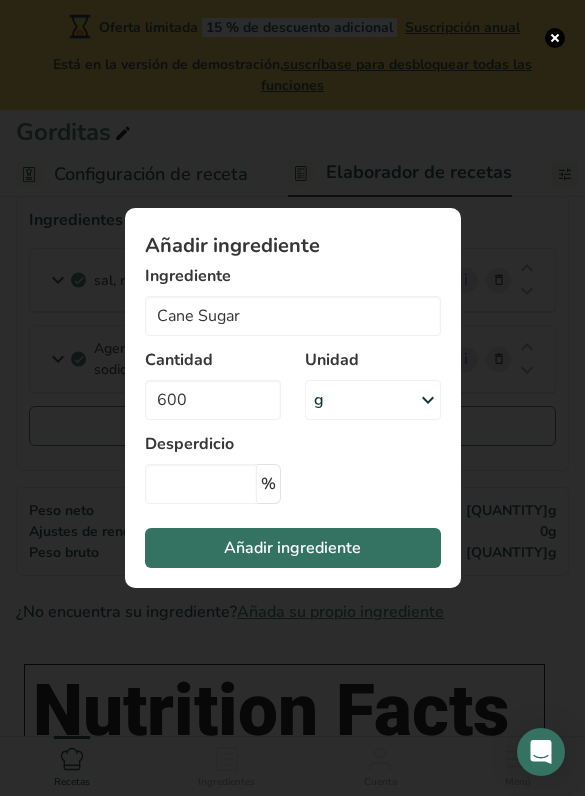 click on "Añadir ingrediente" at bounding box center [292, 548] 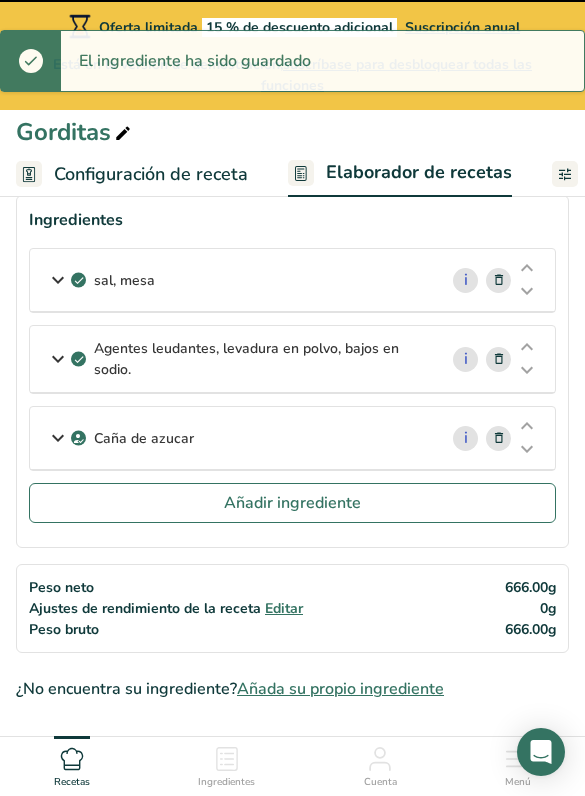 type 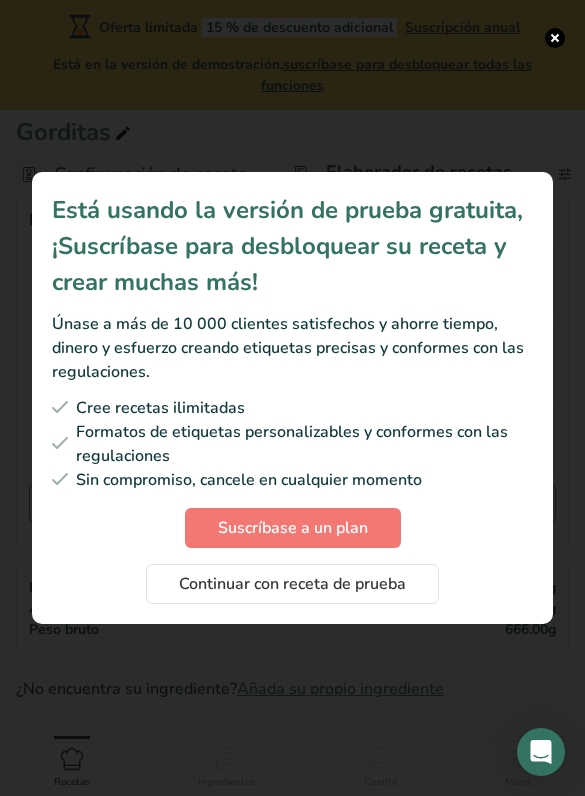 click on "Continuar con receta de prueba" at bounding box center [292, 584] 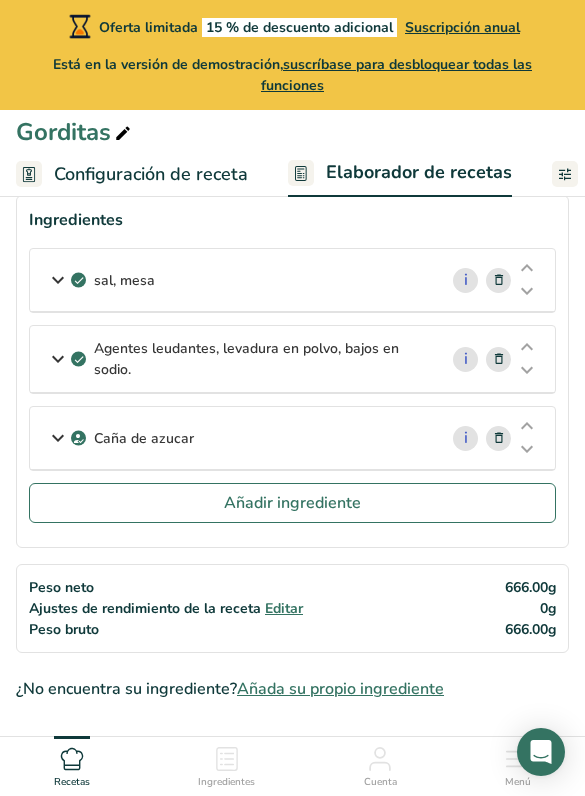 click on "Añadir ingrediente" at bounding box center [292, 503] 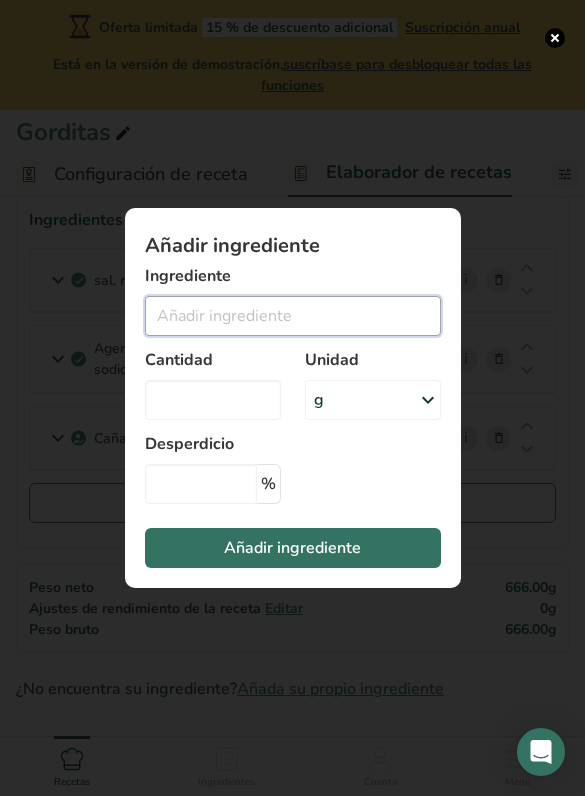 click at bounding box center [293, 316] 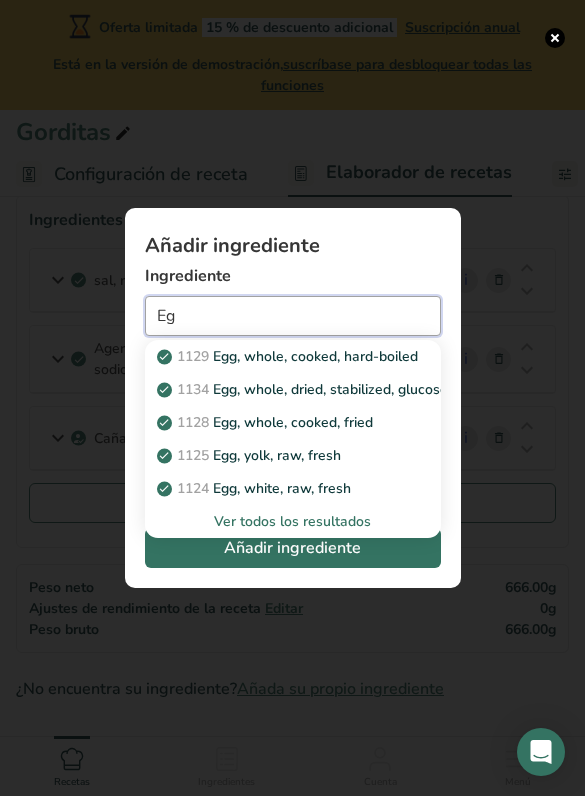 type on "E" 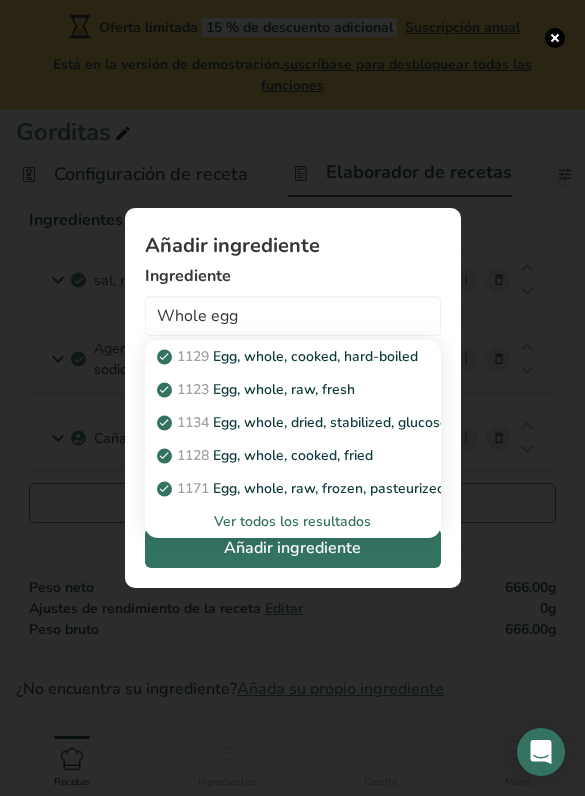 click on "Añadir ingrediente
Ingrediente Whole egg
[NUMBER]
Egg, whole, cooked, hard-boiled
[NUMBER]
Egg, whole, raw, fresh
[NUMBER]
Egg, whole, dried, stabilized, glucose reduced
[NUMBER]
Egg, whole, cooked, fried
[NUMBER]
Egg, whole, raw, frozen, pasteurized (Includes foods for USDA's Food Distribution Program)
Ver todos los resultados
Cantidad   Unidad
g
Unidades de peso
g
kg
mg
Ver más
Unidades de volumen
litro
mL
%" at bounding box center [293, 398] 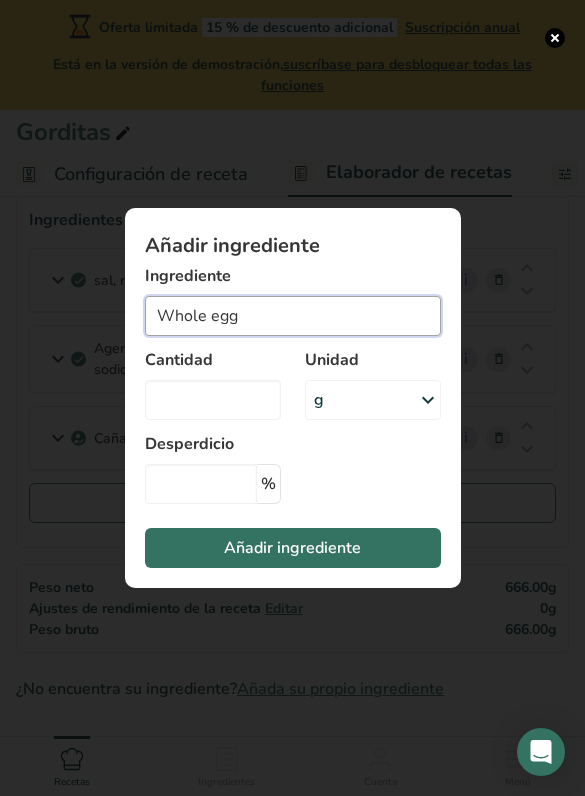click on "Whole egg" at bounding box center [293, 316] 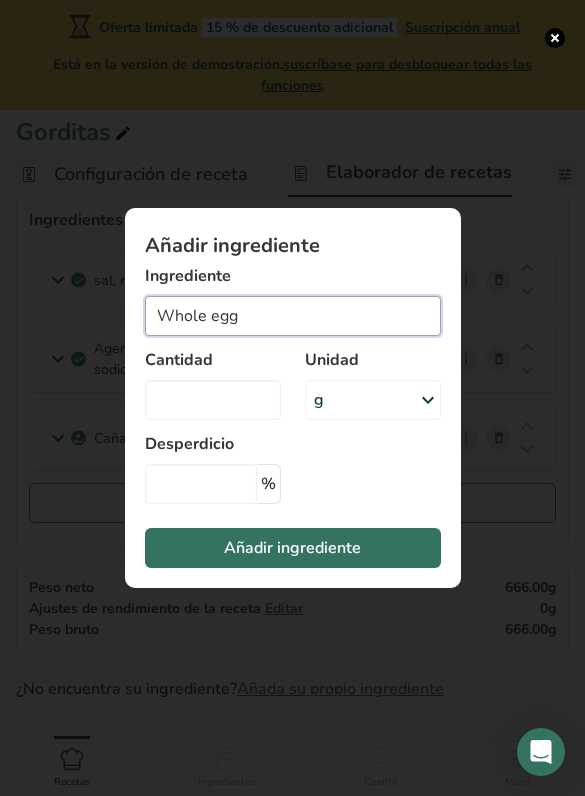 click on "Whole egg" at bounding box center (293, 316) 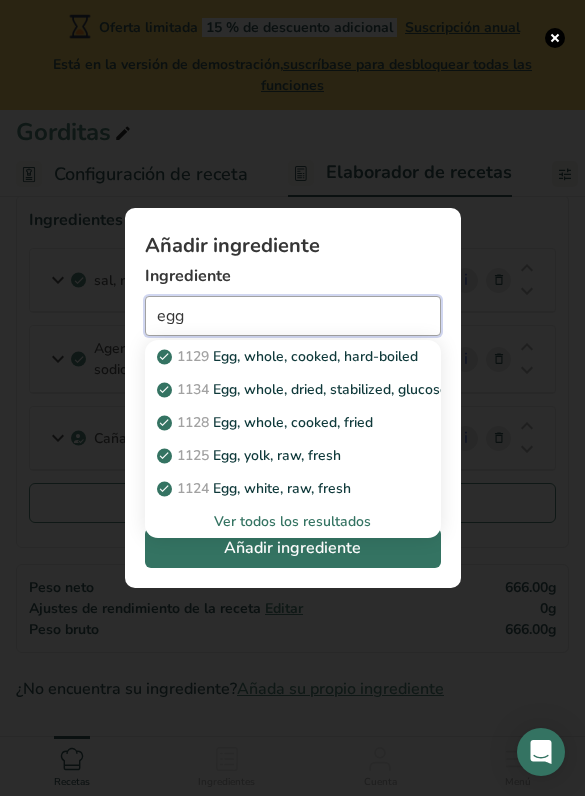 click on "egg" at bounding box center [293, 316] 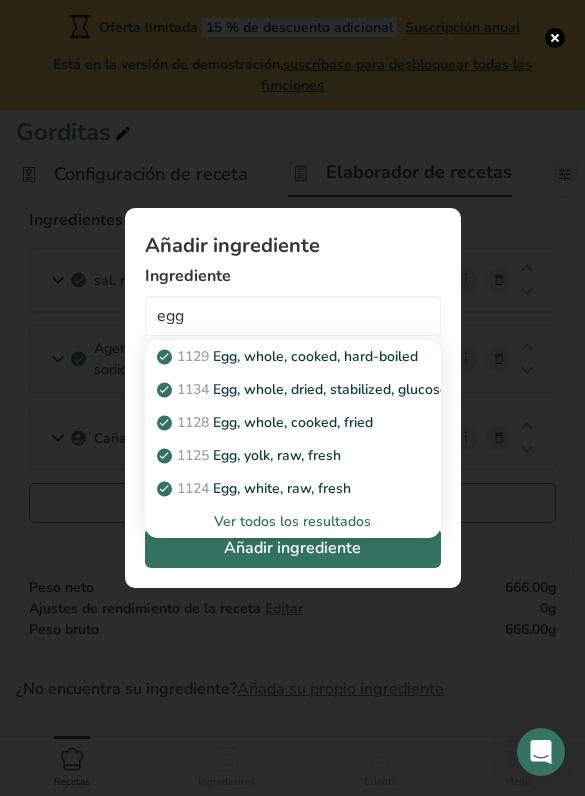 click on "Añadir ingrediente" at bounding box center (293, 246) 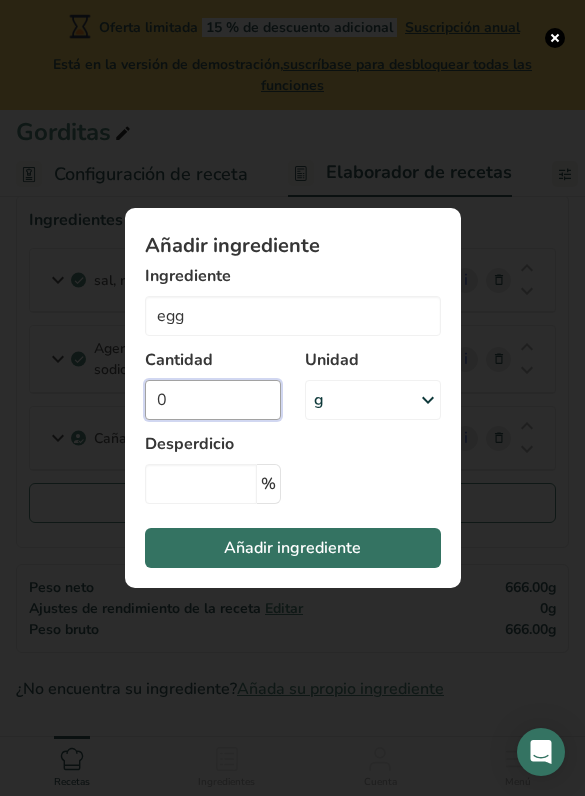 type on "0" 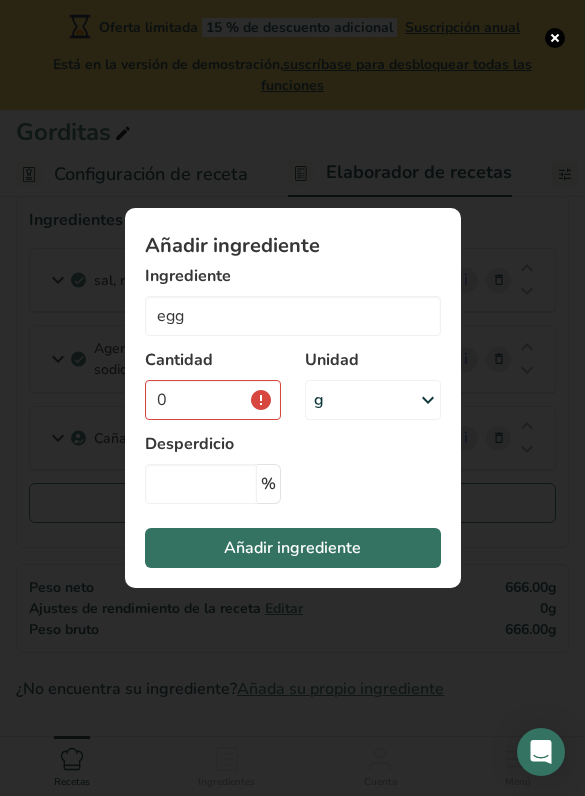 click on "g" at bounding box center [373, 400] 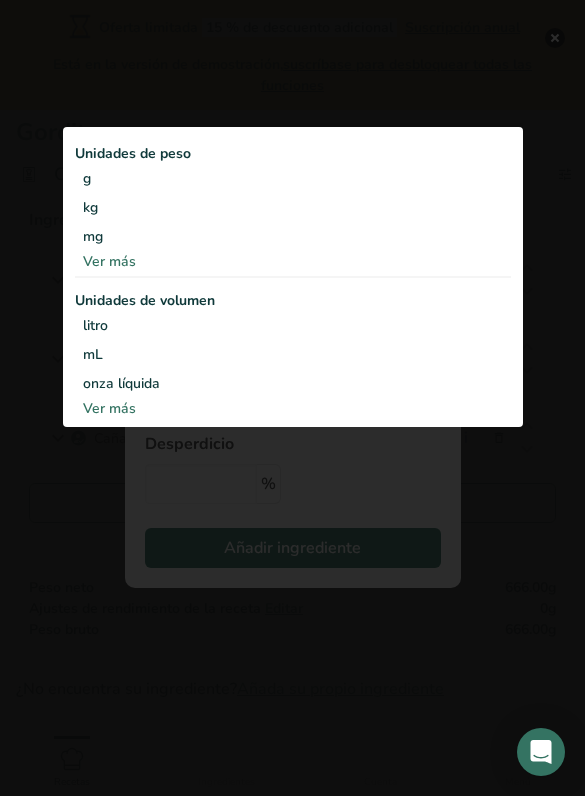 click at bounding box center [292, 398] 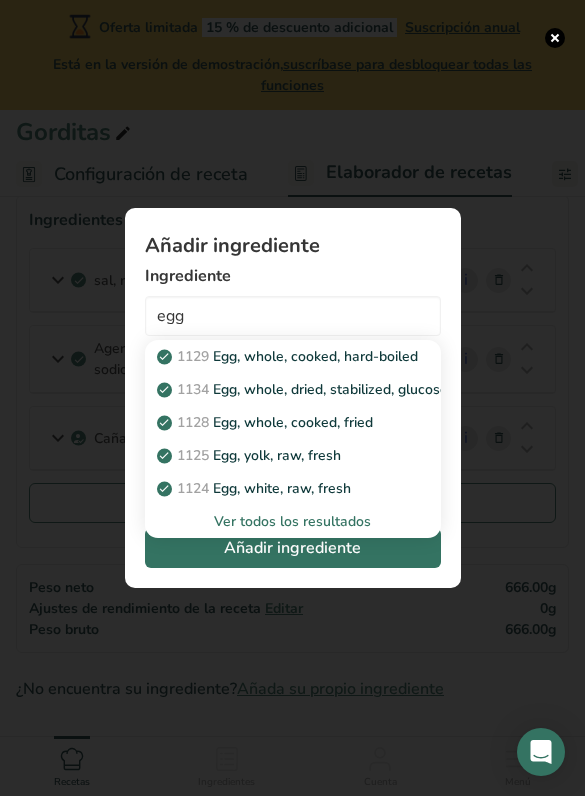 click on "[NUMBER]
Egg, whole, cooked, hard-boiled" at bounding box center [289, 356] 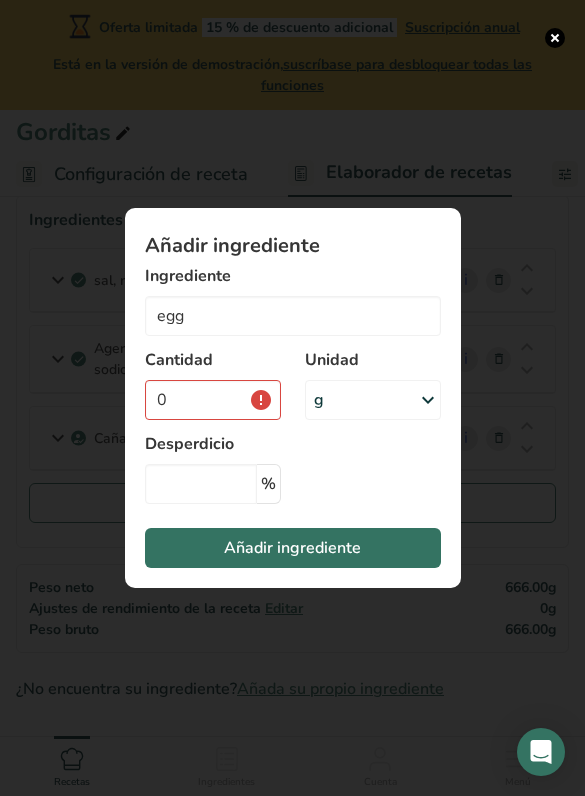 type on "Egg, whole, cooked, hard-boiled" 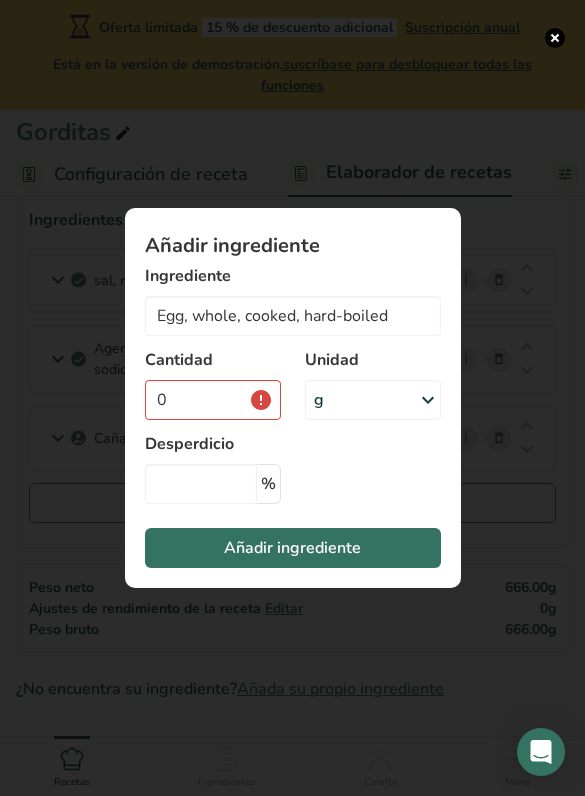 click on "g" at bounding box center (373, 400) 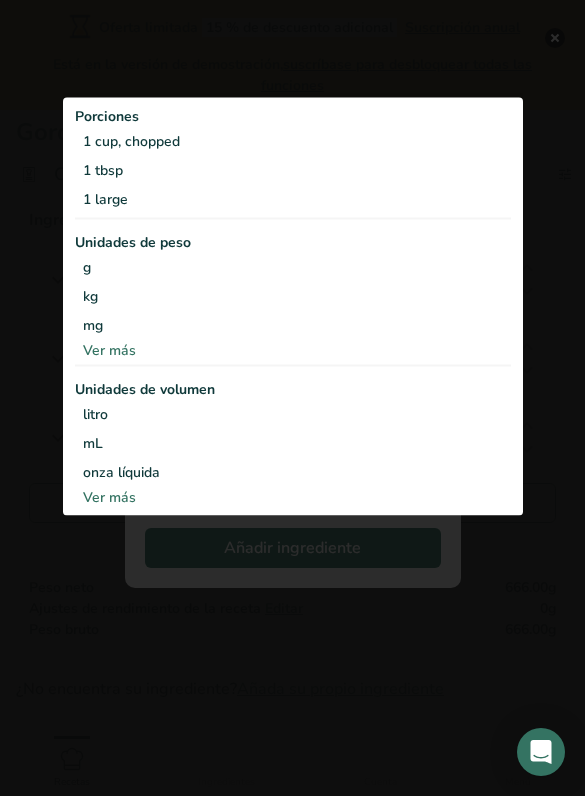 click on "Ver más" at bounding box center (293, 497) 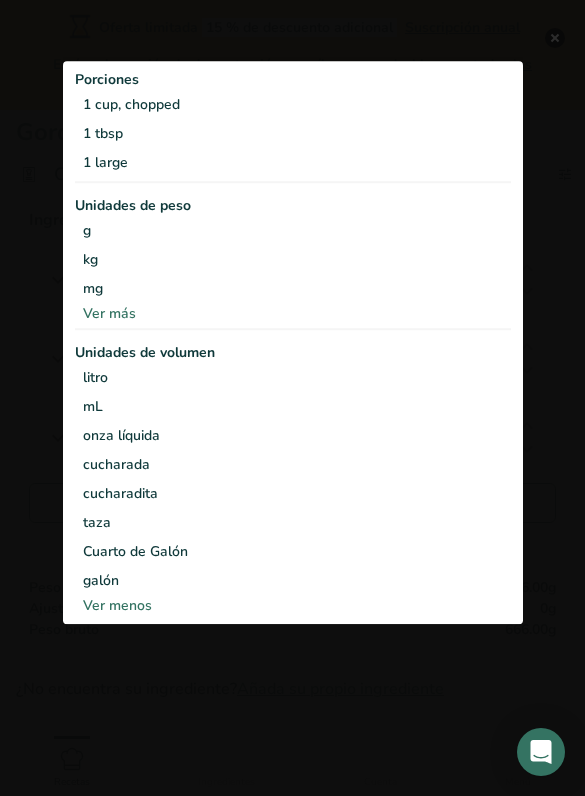 click on "Ver más" at bounding box center (293, 313) 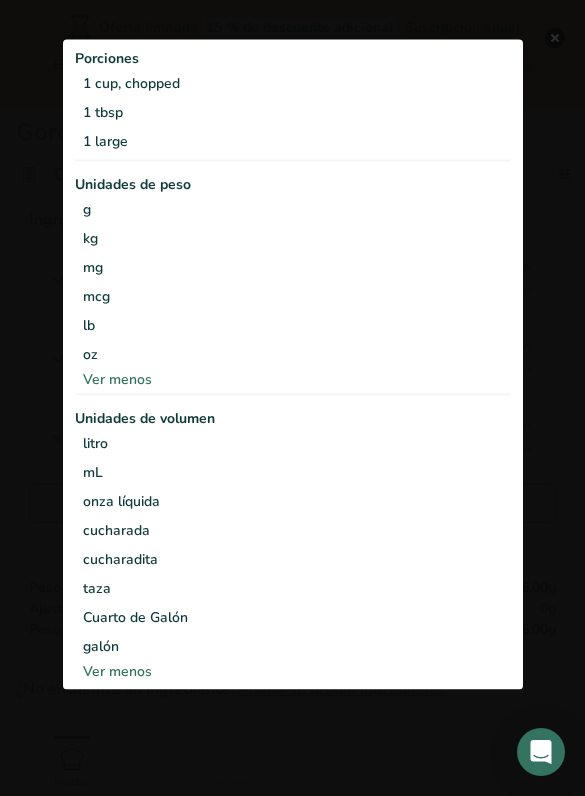 click on "1 large" at bounding box center (293, 141) 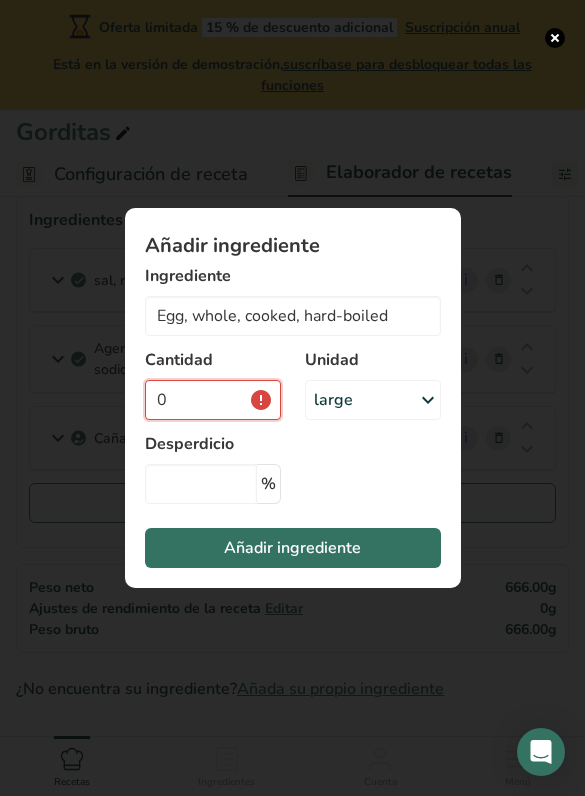 click on "0" at bounding box center [213, 400] 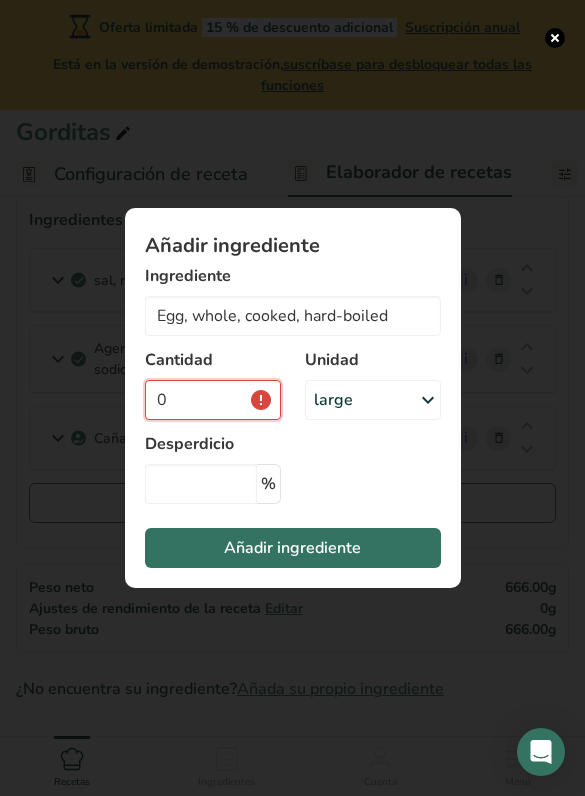 type on "3" 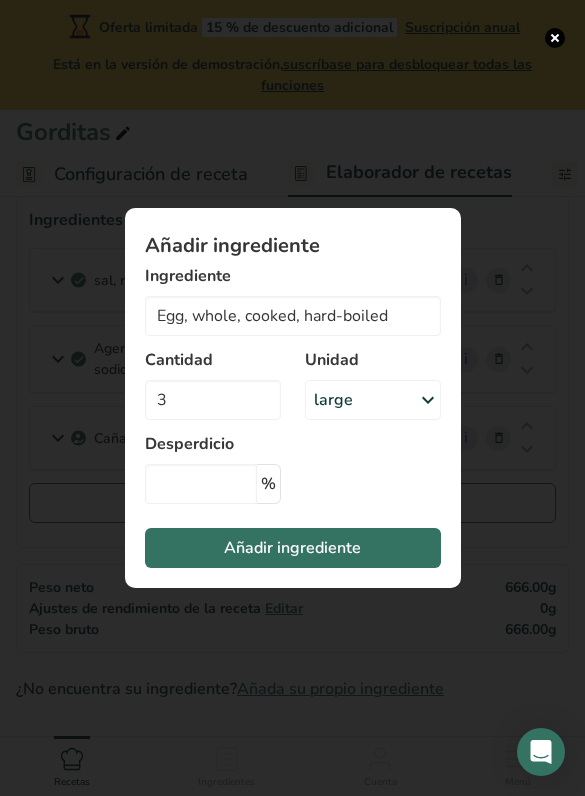 click on "Añadir ingrediente
Ingrediente Egg, whole, cooked, hard-boiled
[NUMBER]
Egg, whole, cooked, hard-boiled
[NUMBER]
Egg, whole, dried, stabilized, glucose reduced
[NUMBER]
Egg, whole, cooked, fried
[NUMBER]
Egg, yolk, raw, fresh
[NUMBER]
Egg, white, raw, fresh
Ver todos los resultados
Cantidad 3   Unidad
large
Porciones
1 cup, chopped
1 tbsp
1 large
Unidades de peso
g
kg
mg
mcg
lb
oz" at bounding box center [293, 398] 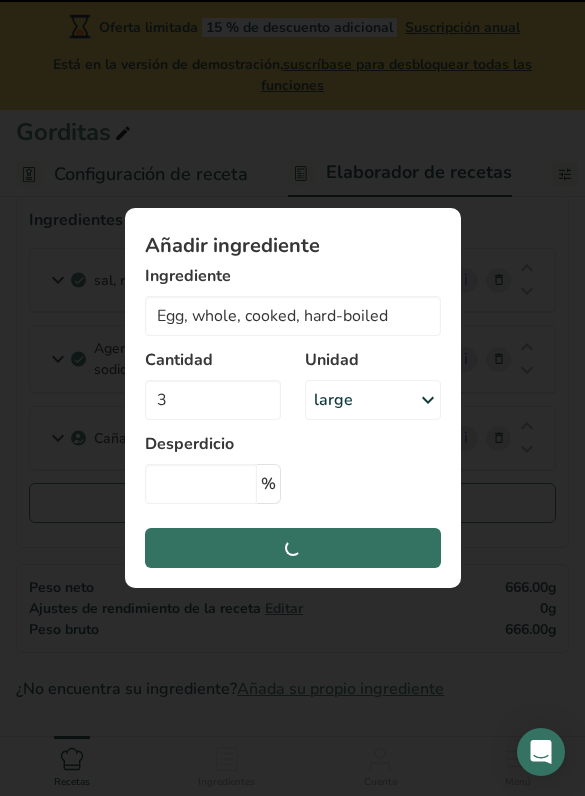 type 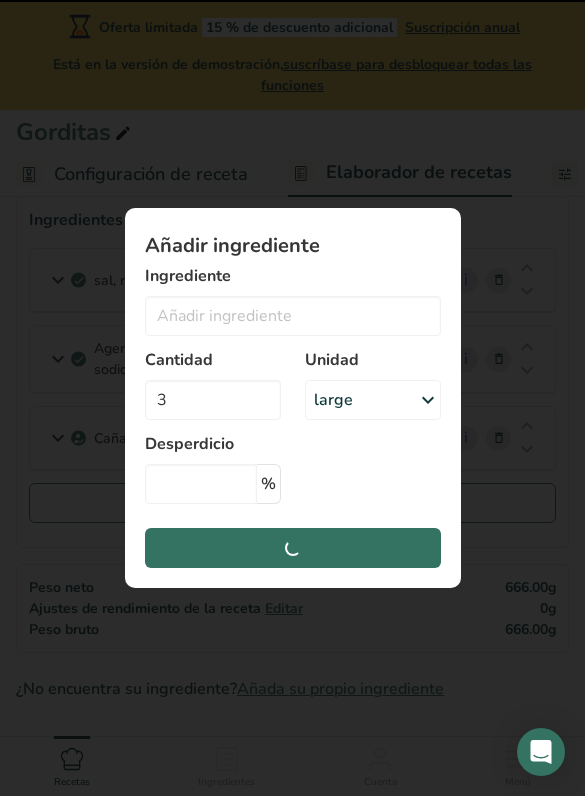type 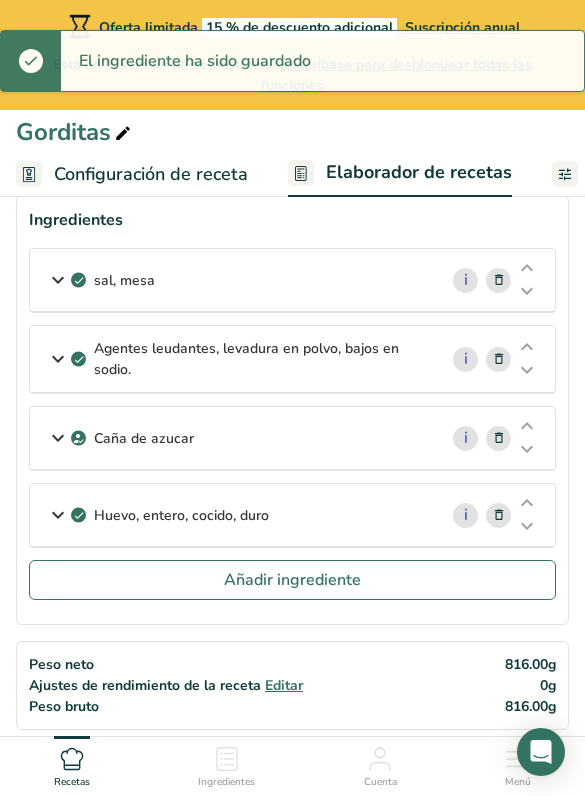 click on "Añadir ingrediente" at bounding box center [292, 580] 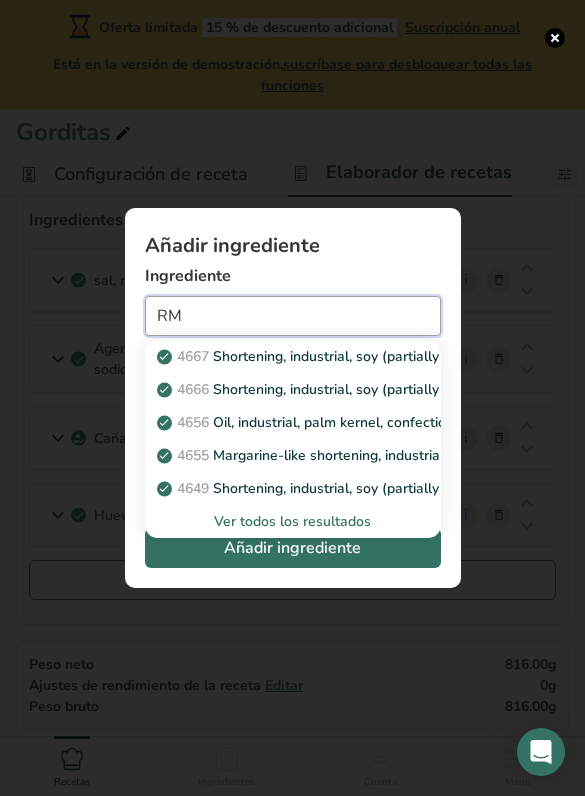 type on "R" 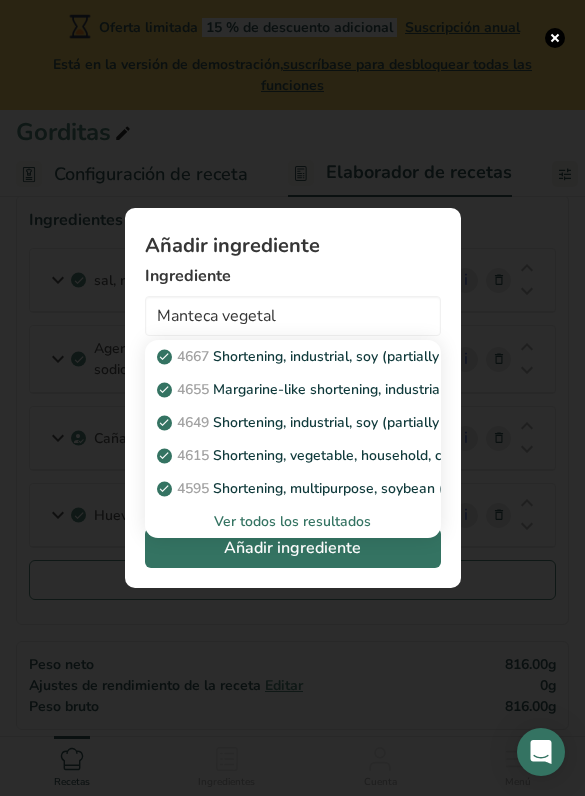 click on "[NUMBER]
Shortening, vegetable, household, composite" at bounding box center (331, 455) 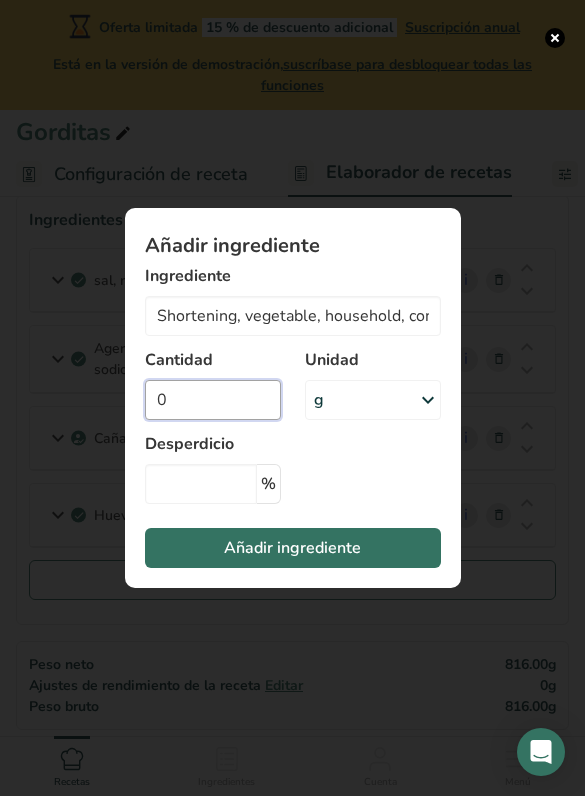 type on "0" 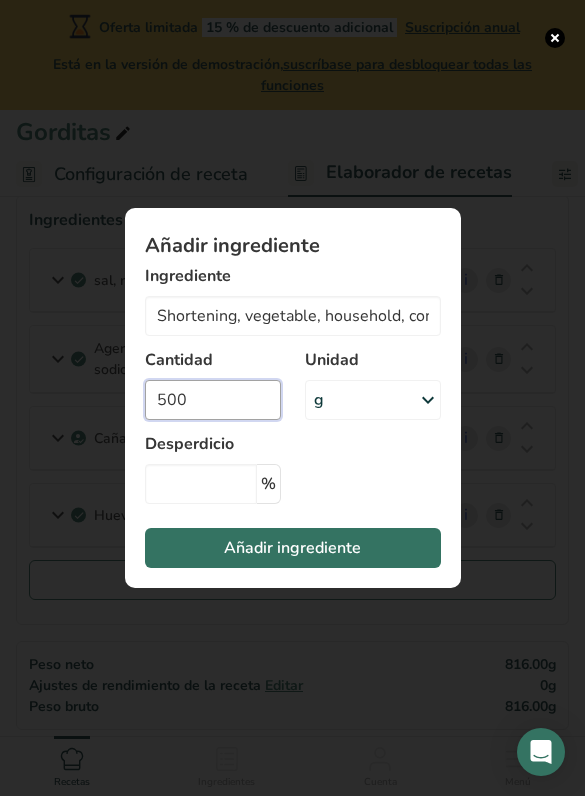 type on "500" 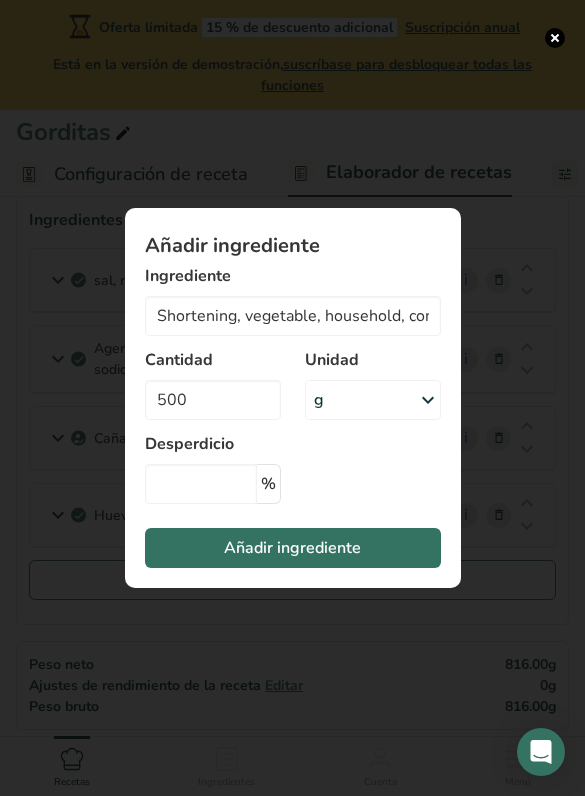 click on "Añadir ingrediente
Ingrediente Shortening, vegetable, household, composite
[NUMBER]
Shortening, industrial, soy (partially hydrogenated ) for baking and confections
[NUMBER]
Margarine-like shortening, industrial, soy (partially hydrogenated), cottonseed, and soy, principal use flaky pastries
[NUMBER]
Shortening, industrial, soy (partially hydrogenated), pourable liquid fry shortening
[NUMBER]
Shortening, vegetable, household, composite
[NUMBER]
Shortening, multipurpose, soybean (hydrogenated) and palm (hydrogenated)
Ver todos los resultados
Cantidad [NUMBER]" at bounding box center (293, 398) 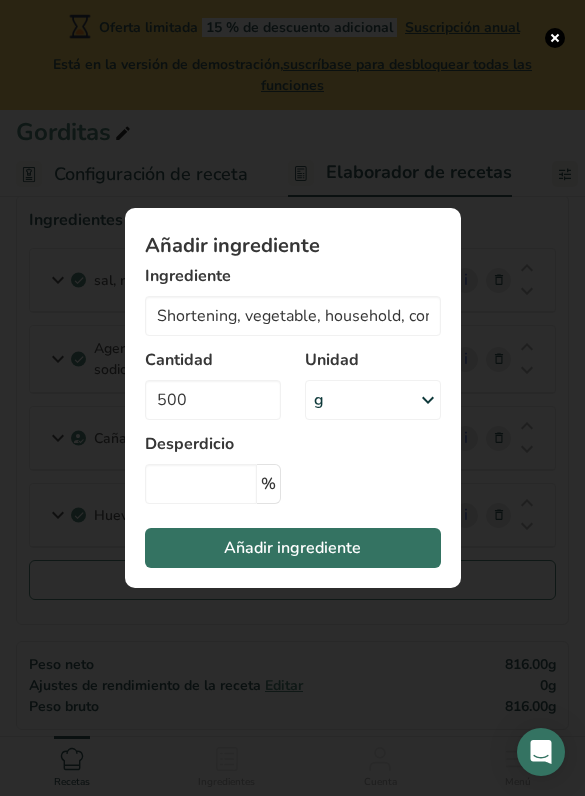 click on "Añadir ingrediente" at bounding box center [292, 548] 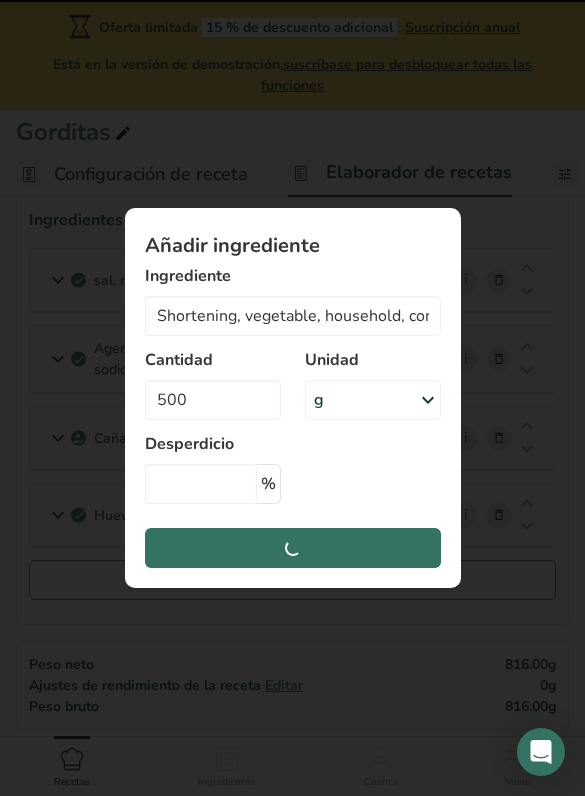 type 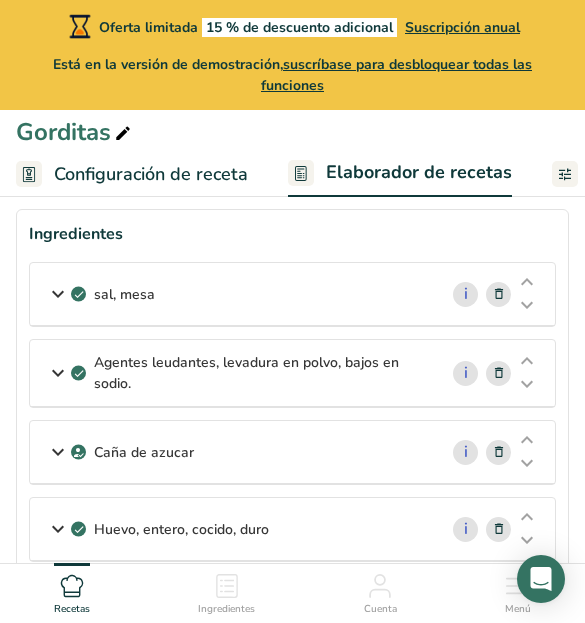 scroll, scrollTop: 0, scrollLeft: 0, axis: both 